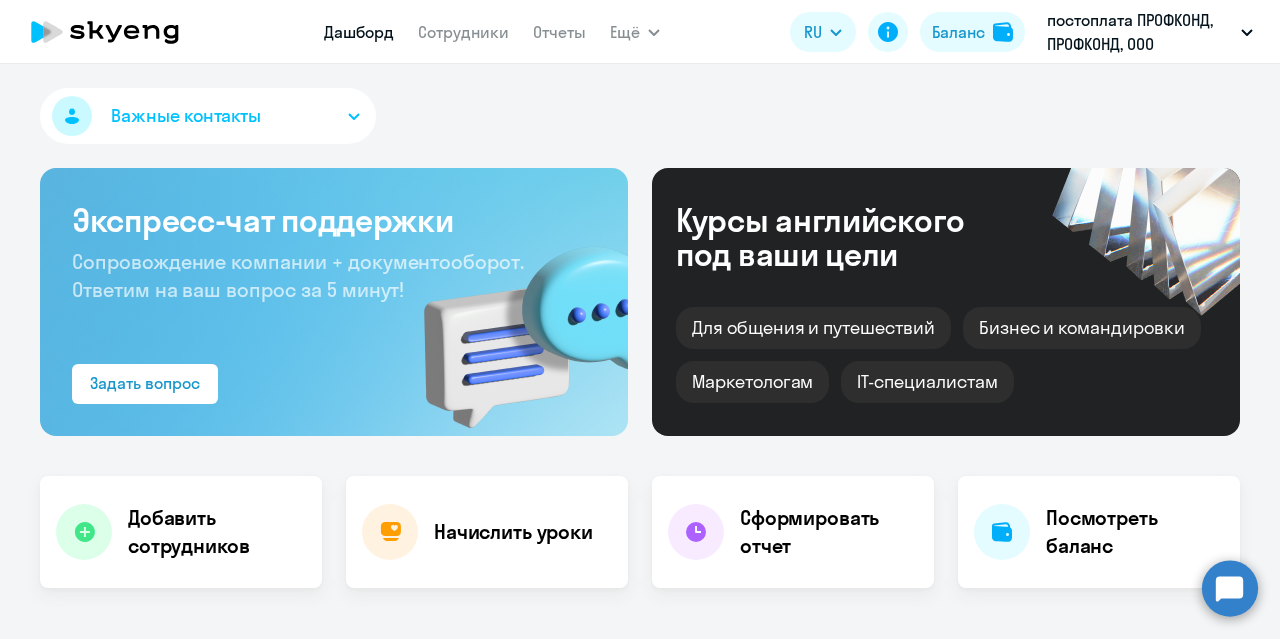 select on "30" 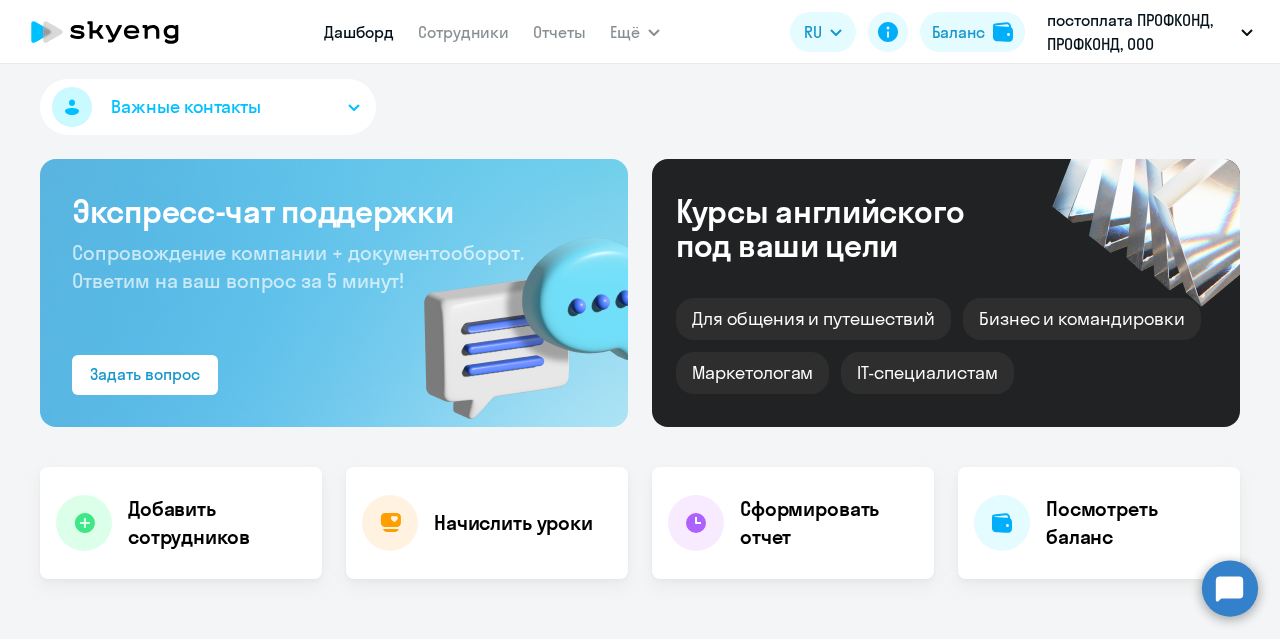 scroll, scrollTop: 0, scrollLeft: 0, axis: both 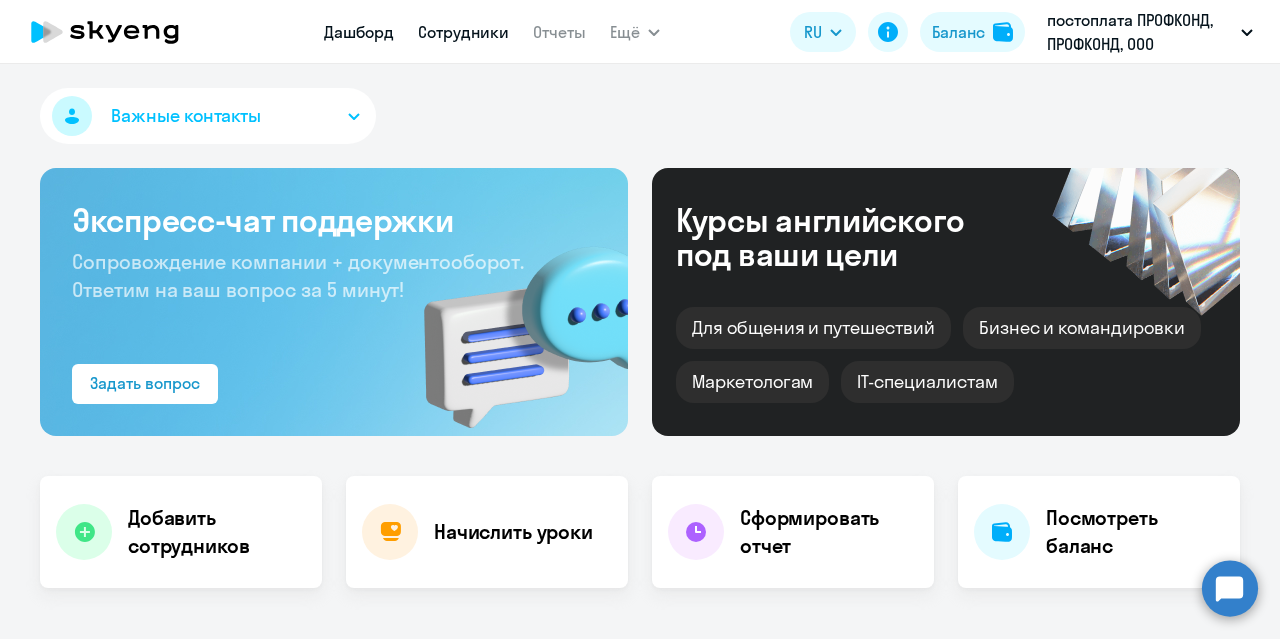 click on "Сотрудники" at bounding box center [463, 32] 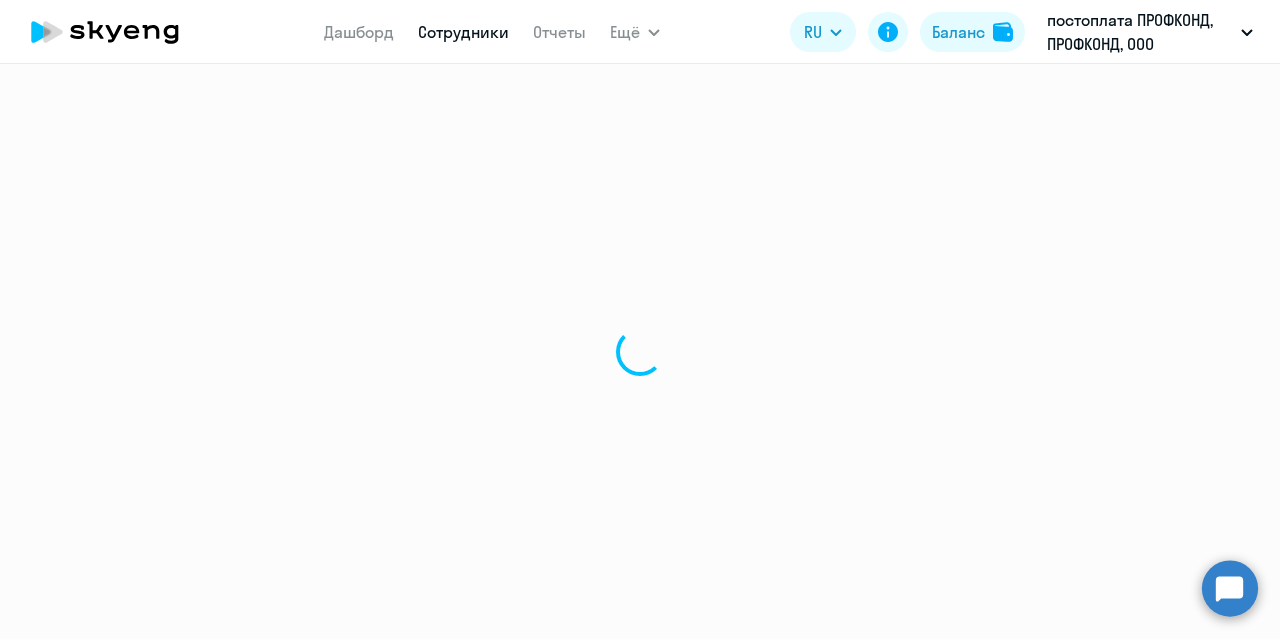 select on "30" 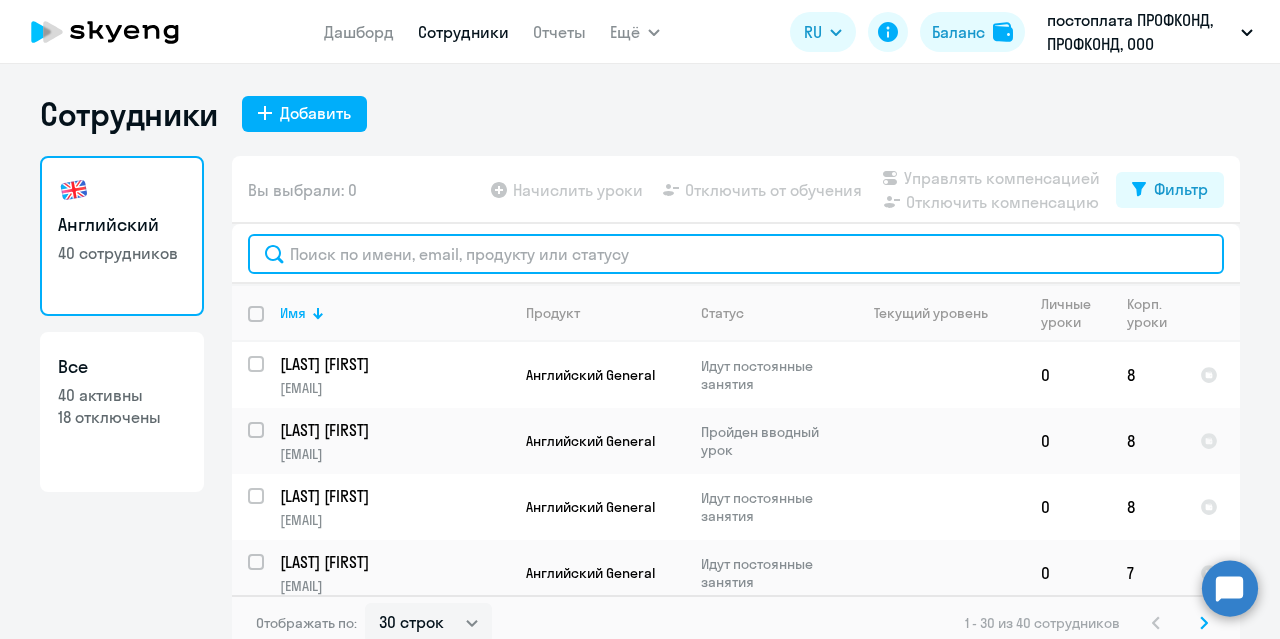 click 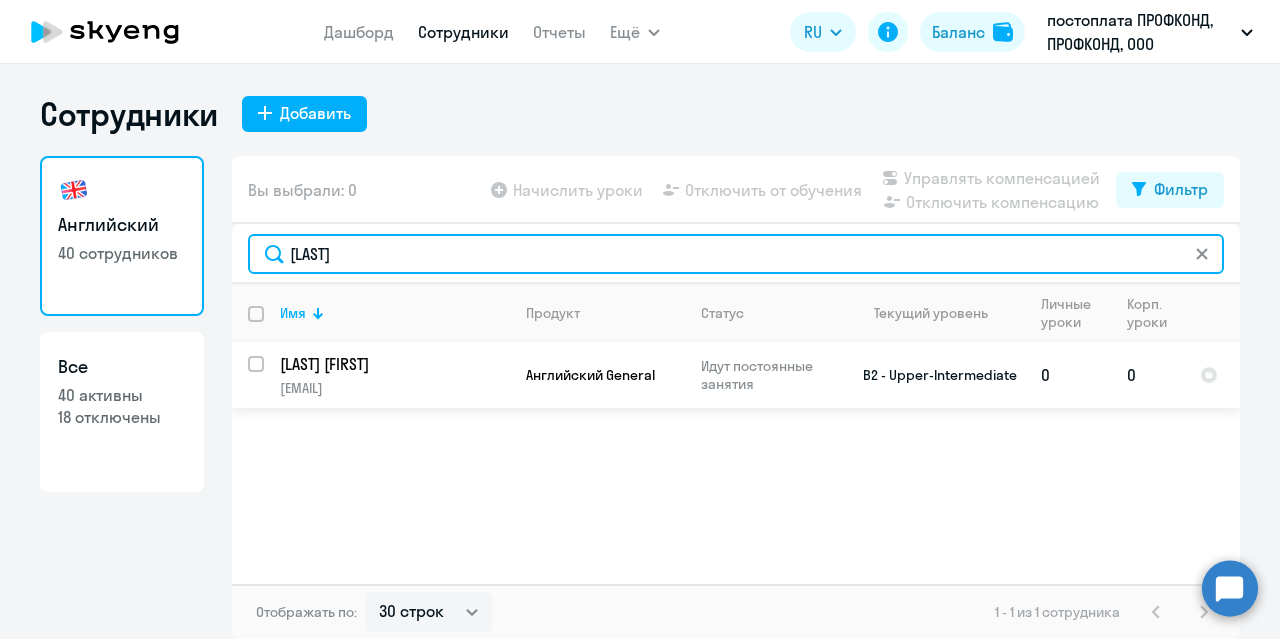 type on "[LAST]" 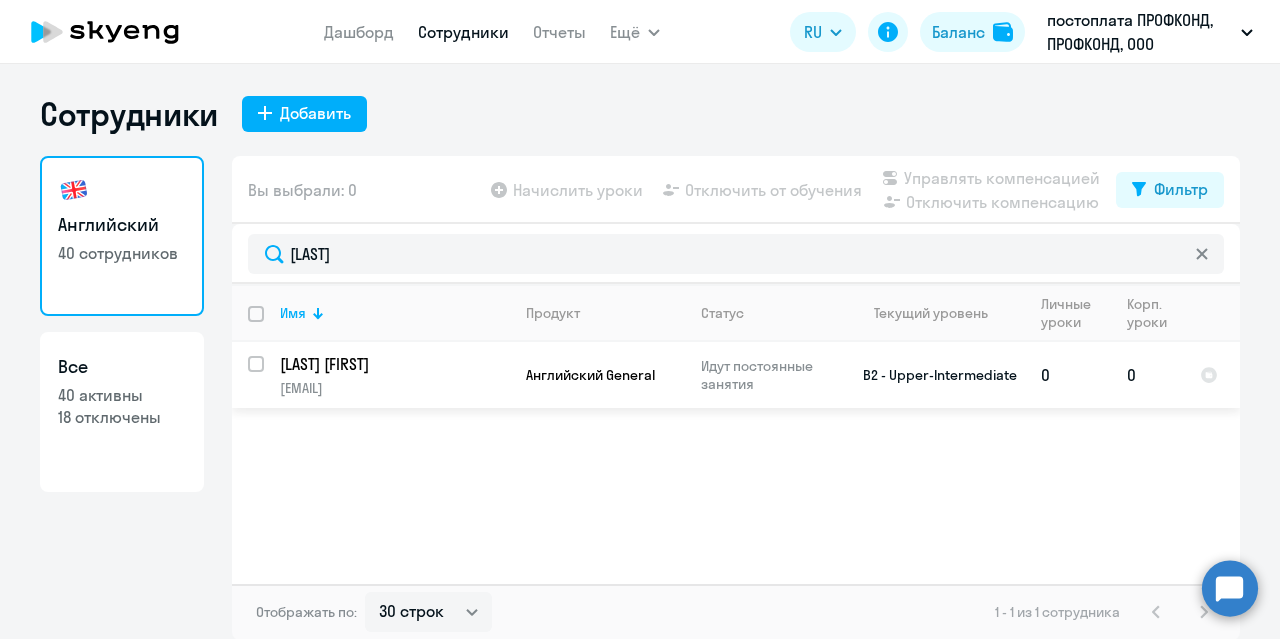 click on "[LAST] [FIRST]" 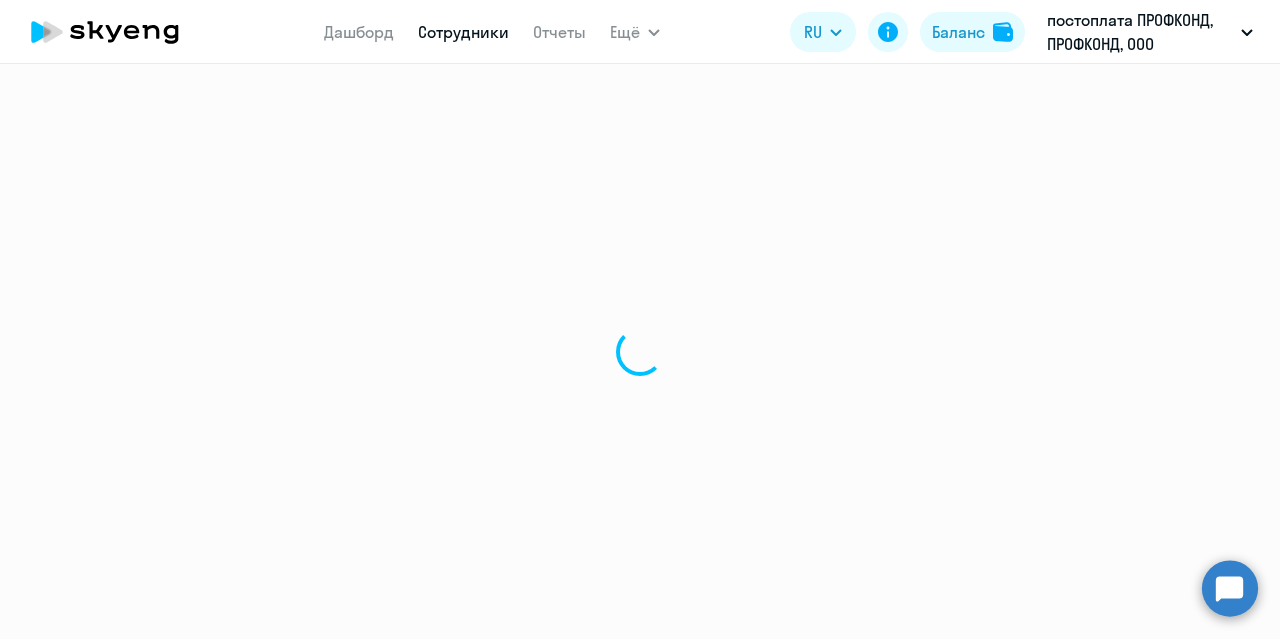 select on "english" 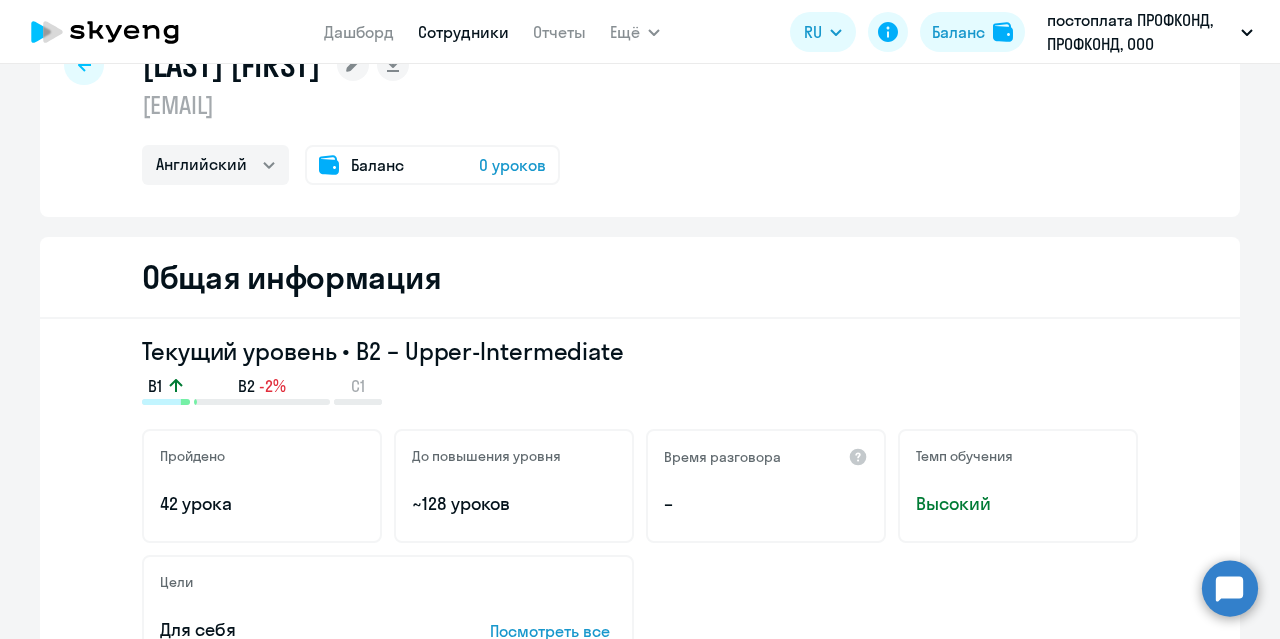scroll, scrollTop: 0, scrollLeft: 0, axis: both 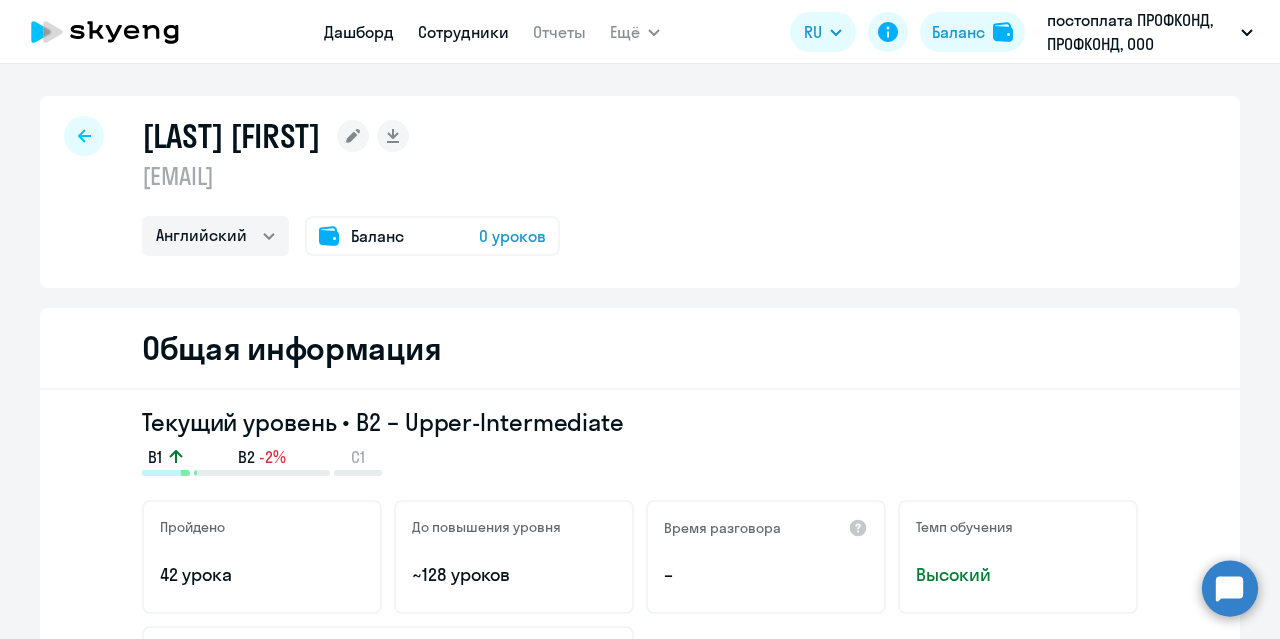 click on "Дашборд" at bounding box center [359, 32] 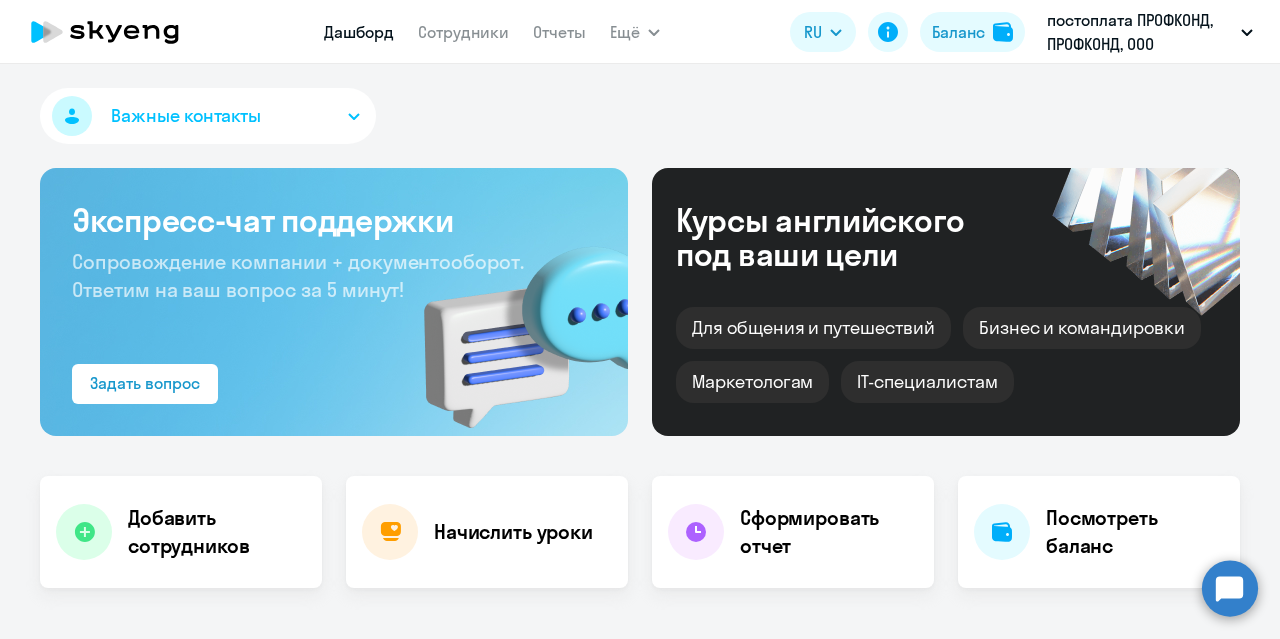 select on "30" 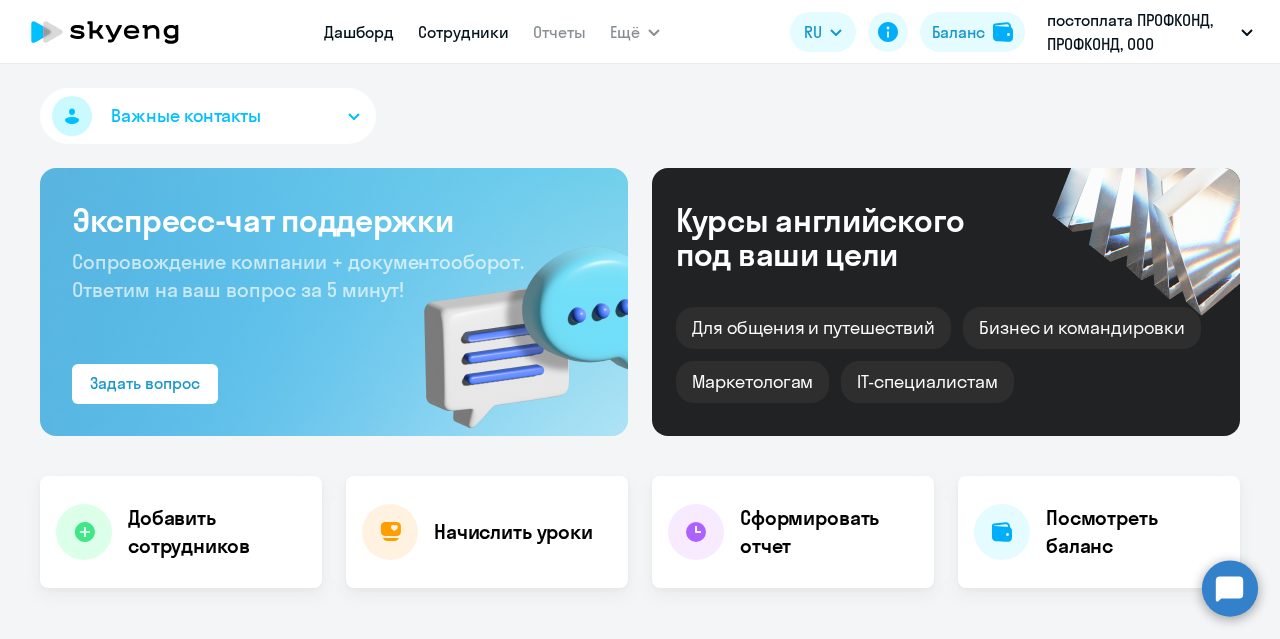 click on "Сотрудники" at bounding box center [463, 32] 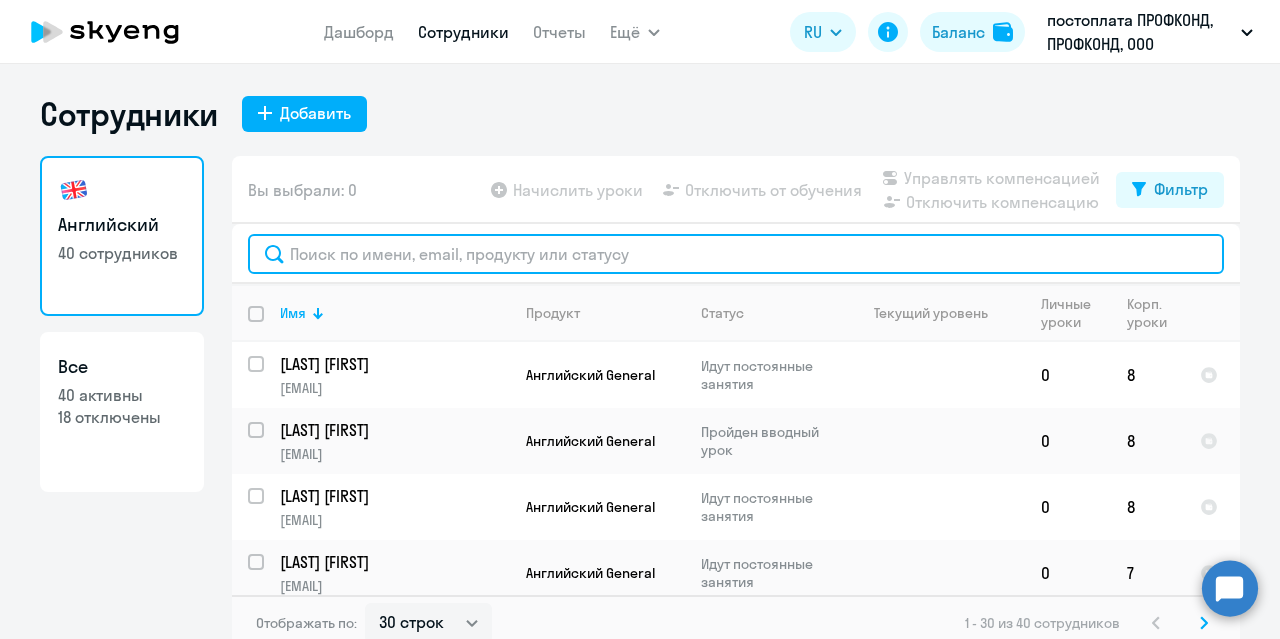 click 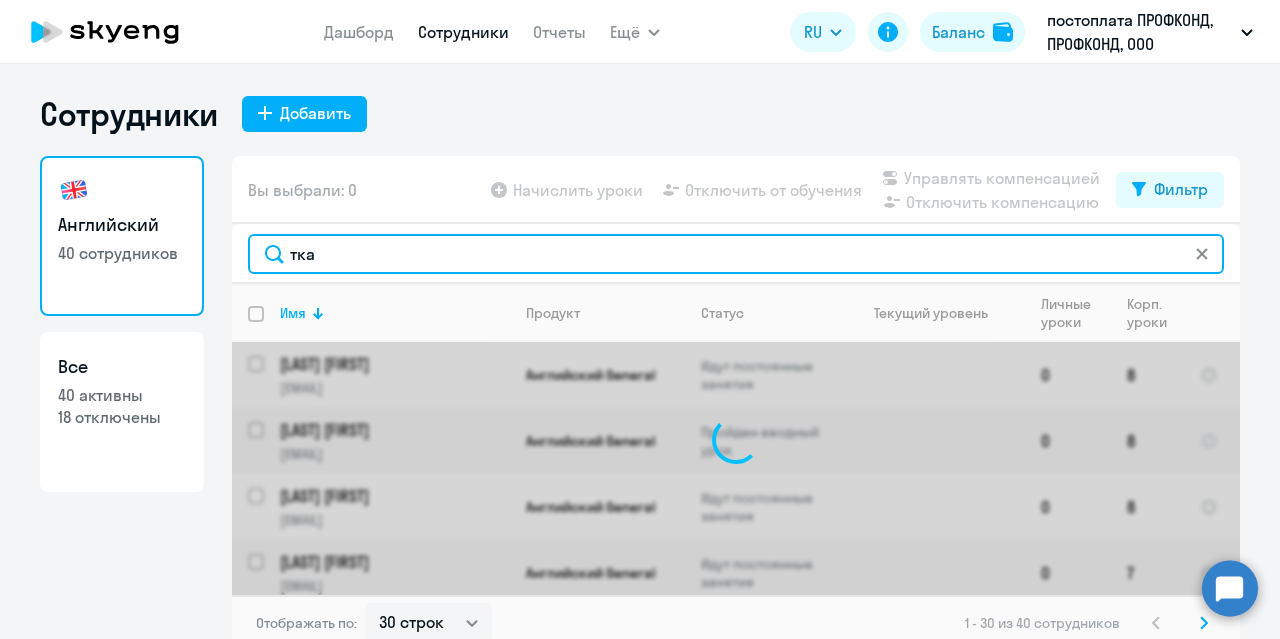 type on "[LAST]" 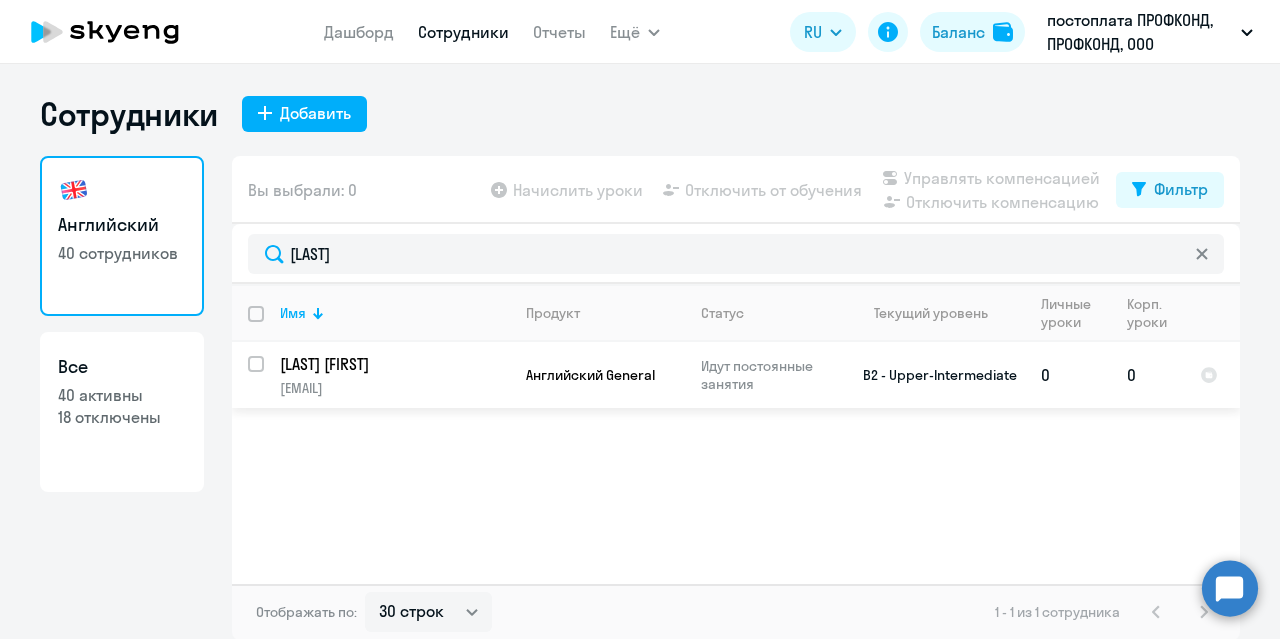 click on "[LAST] [FIRST]" 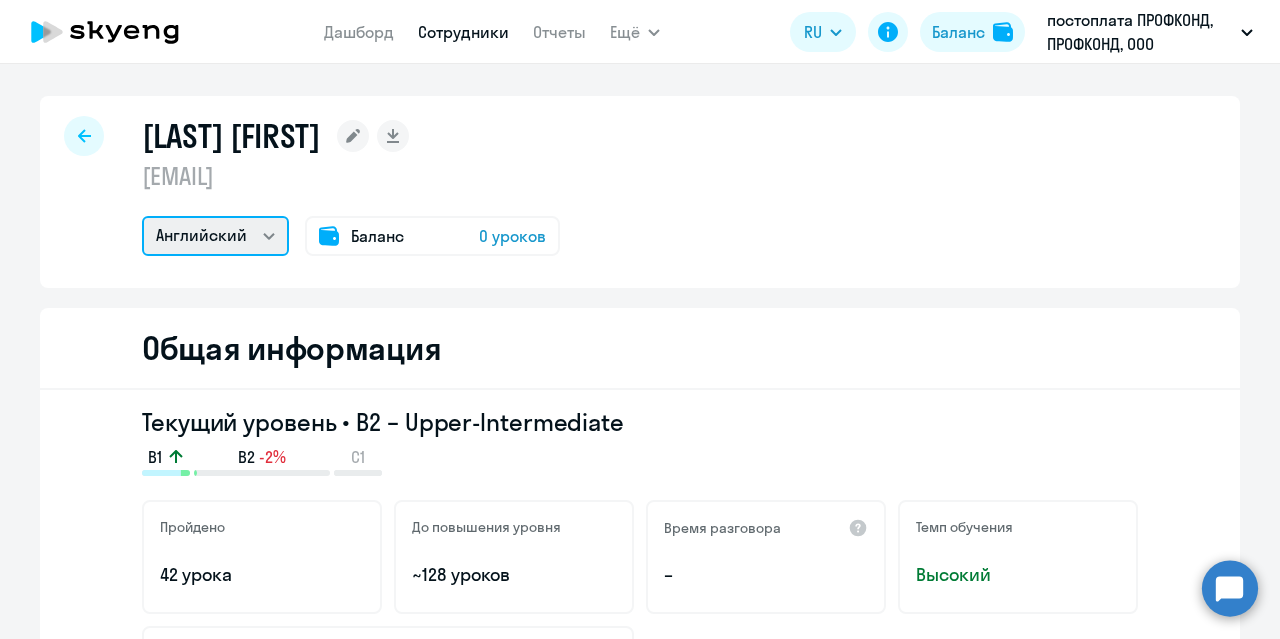 click on "Английский" 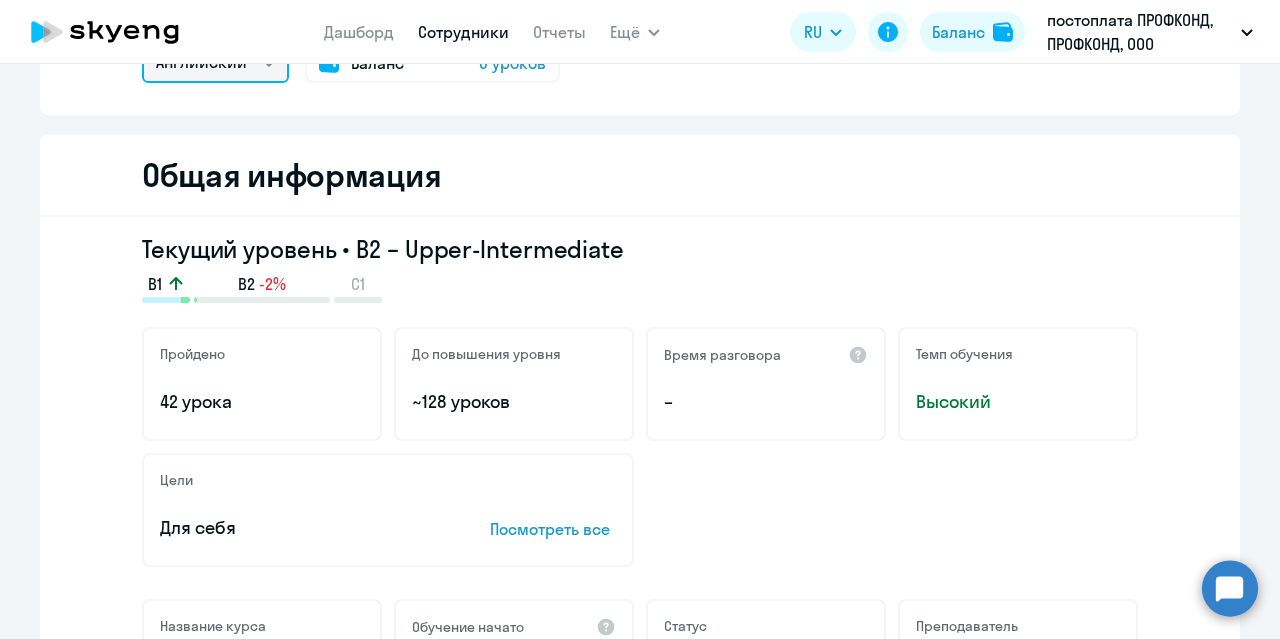 scroll, scrollTop: 0, scrollLeft: 0, axis: both 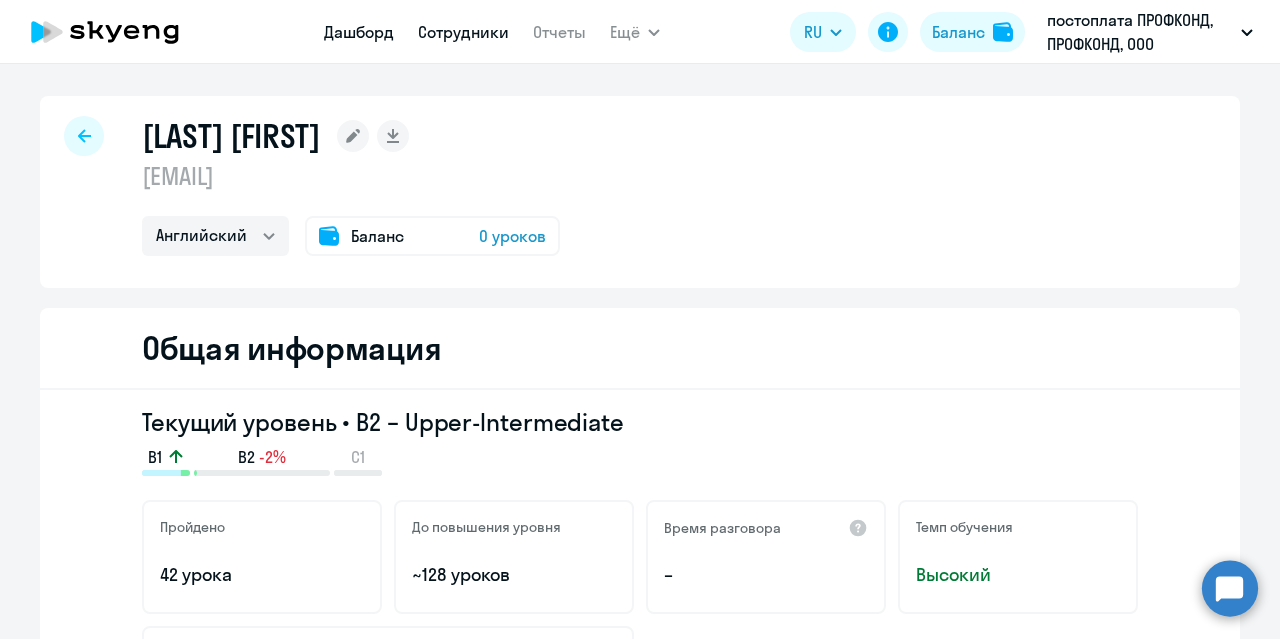 click on "Дашборд" at bounding box center (359, 32) 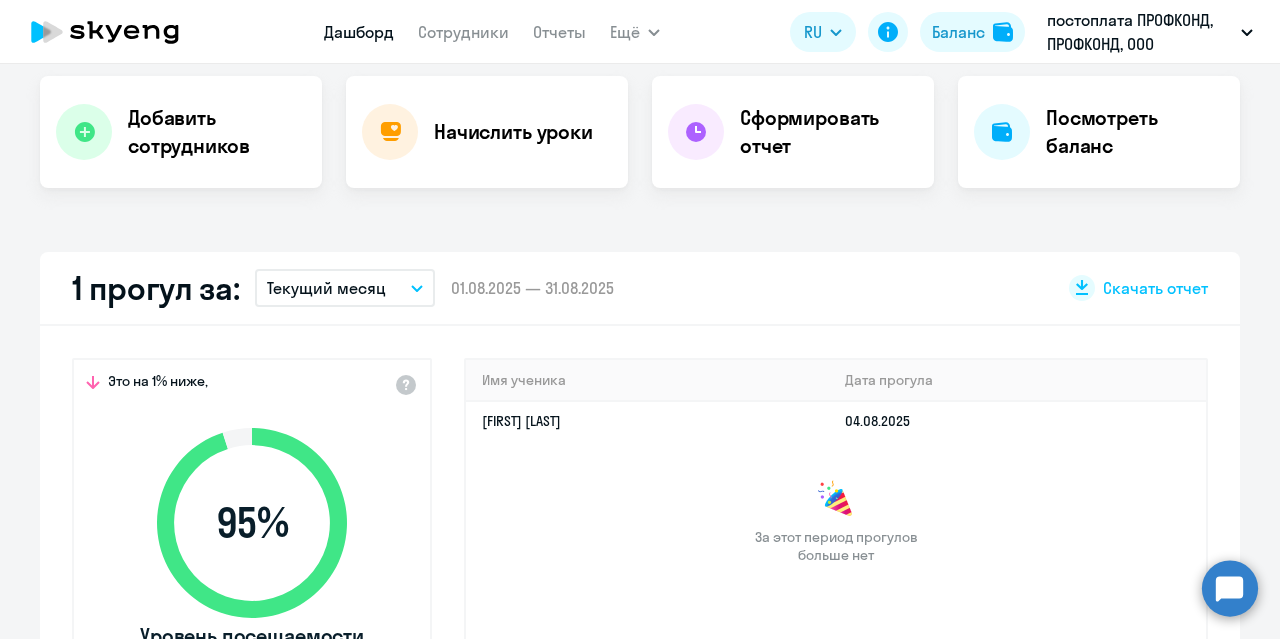 select on "30" 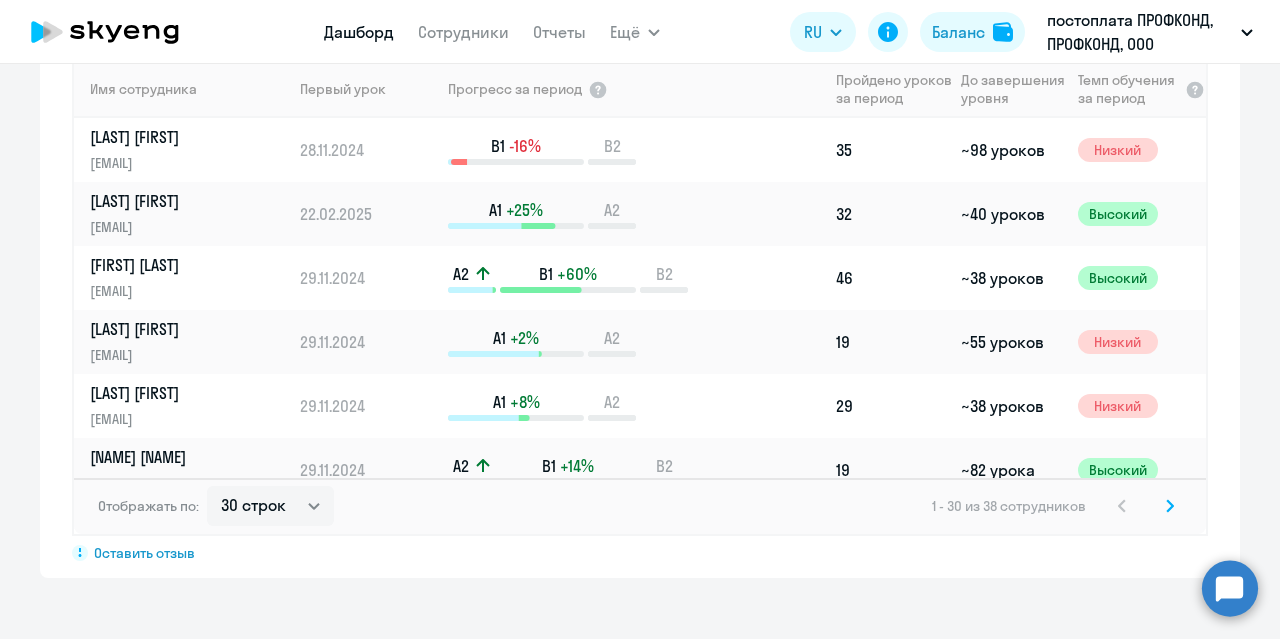 scroll, scrollTop: 1500, scrollLeft: 0, axis: vertical 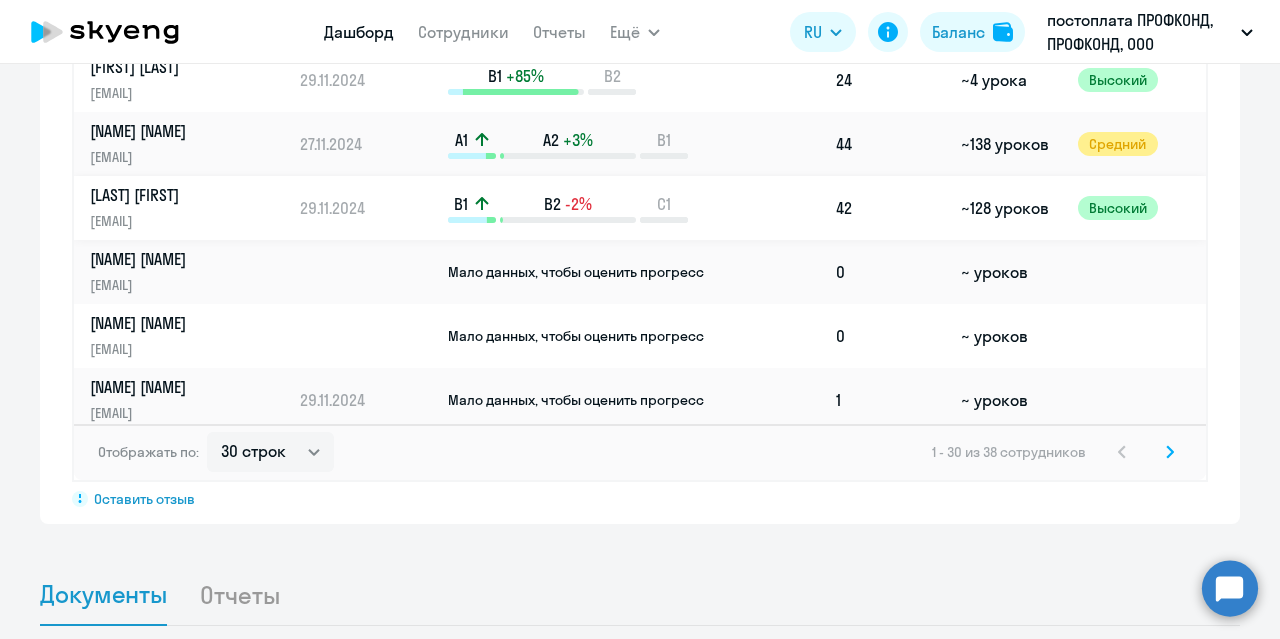 click on "[EMAIL]" 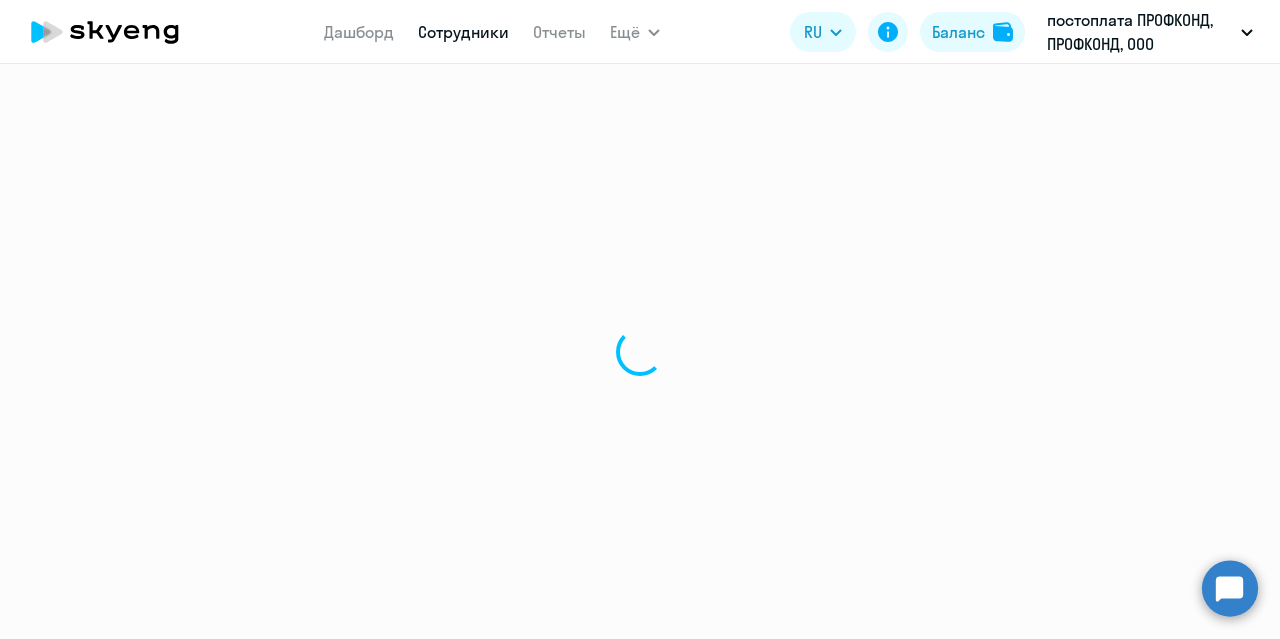 scroll, scrollTop: 0, scrollLeft: 0, axis: both 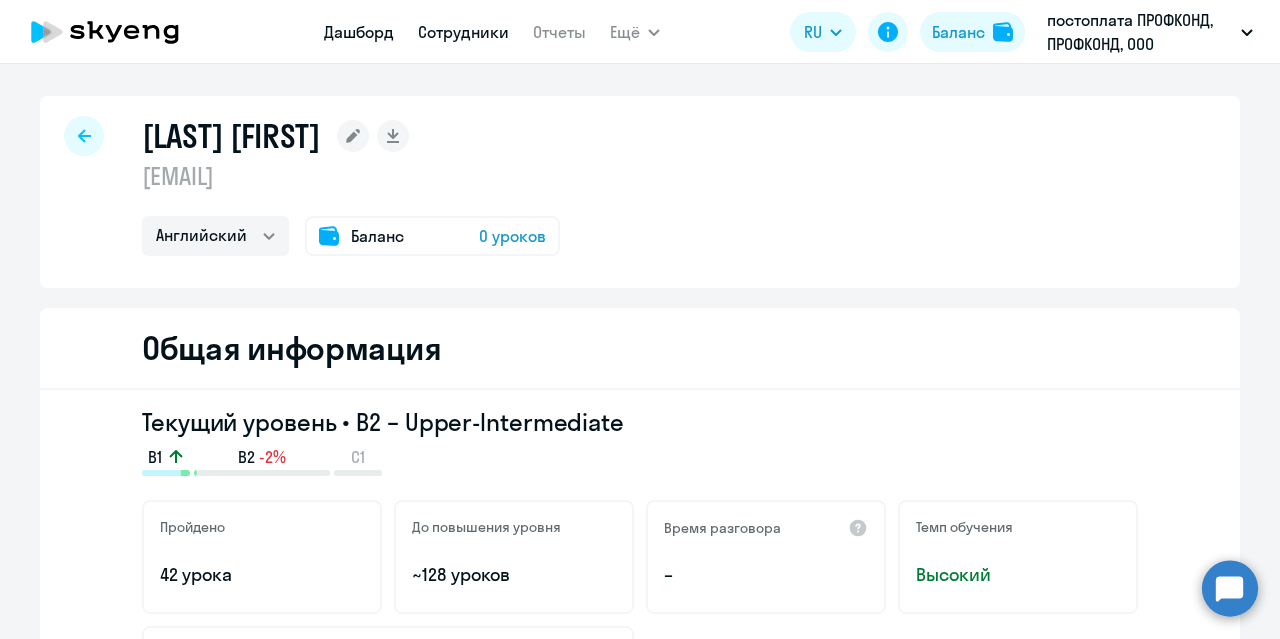 click on "Дашборд" at bounding box center (359, 32) 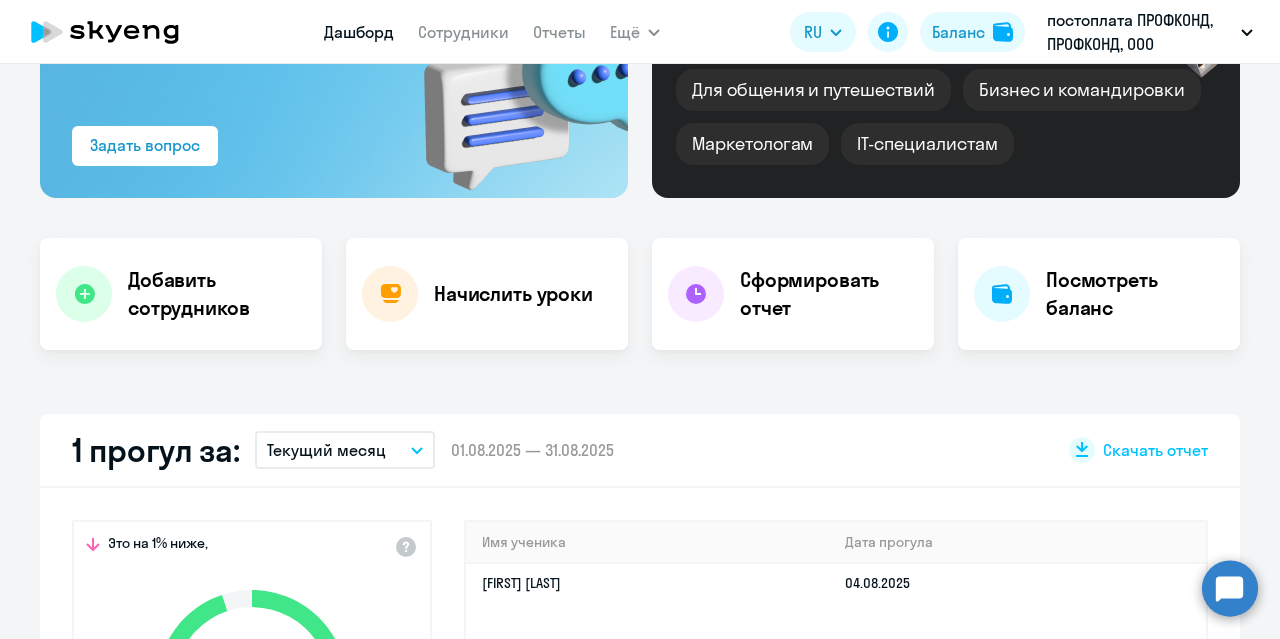 scroll, scrollTop: 500, scrollLeft: 0, axis: vertical 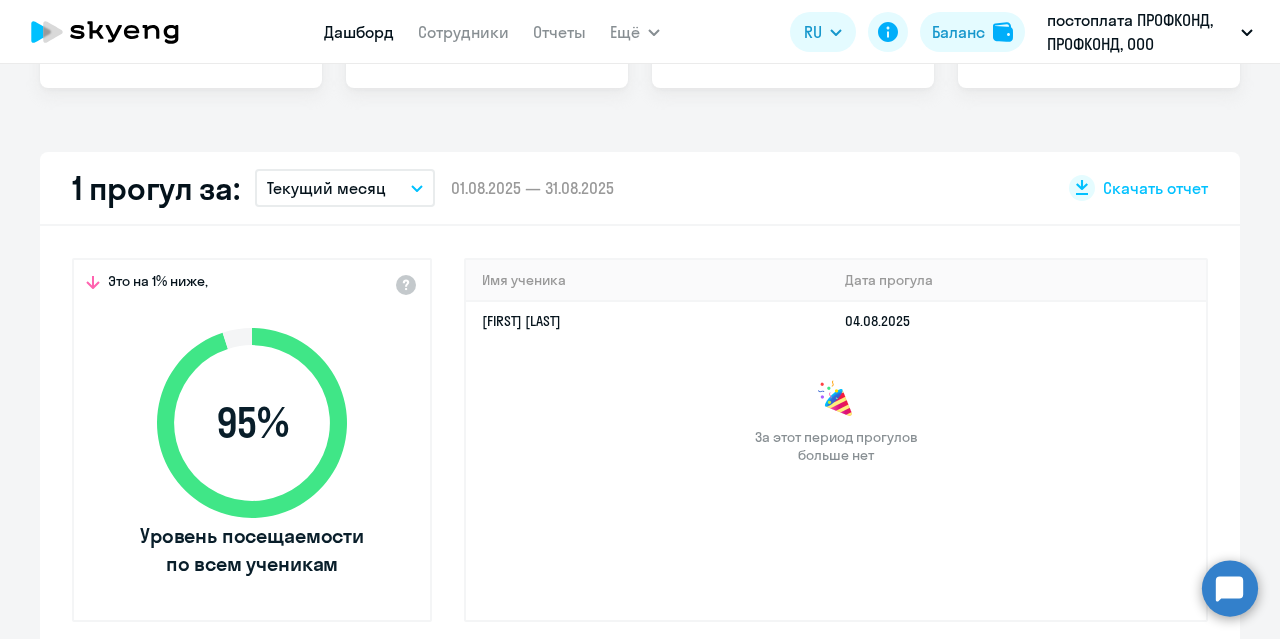 select on "30" 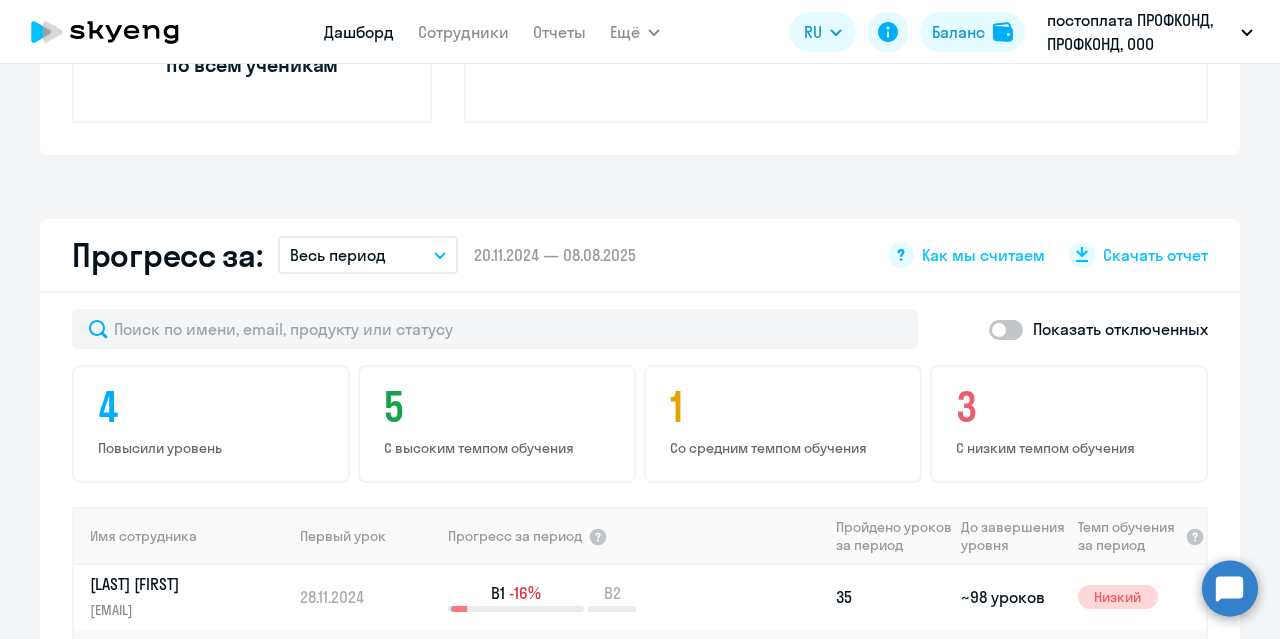 scroll, scrollTop: 1000, scrollLeft: 0, axis: vertical 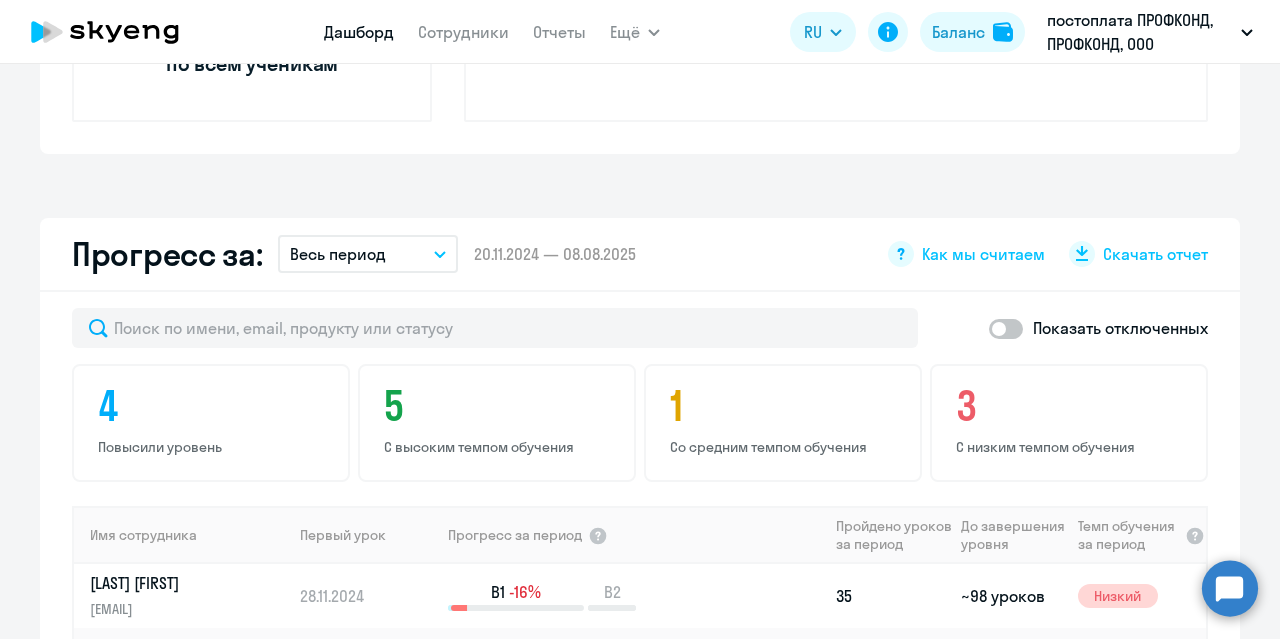 click on "Важные контакты
Экспресс-чат поддержки Сопровождение компании + документооборот. Ответим на ваш вопрос за 5 минут!  Задать вопрос  Курсы английского под ваши цели Для общения и путешествий Бизнес и командировки Маркетологам IT-специалистам
Добавить сотрудников
Начислить уроки
Сформировать отчет
Посмотреть баланс  1 прогул за:   Текущий месяц
–  01.08.2025 — 31.08.2025
Скачать отчет
Это на 1% ниже,
95  %  Уровень посещаемости по всем ученикам  Имя ученика Дата прогула  Марина Кононова   04.08.2025  За этот период прогулов больше нет
–" at bounding box center [640, 351] 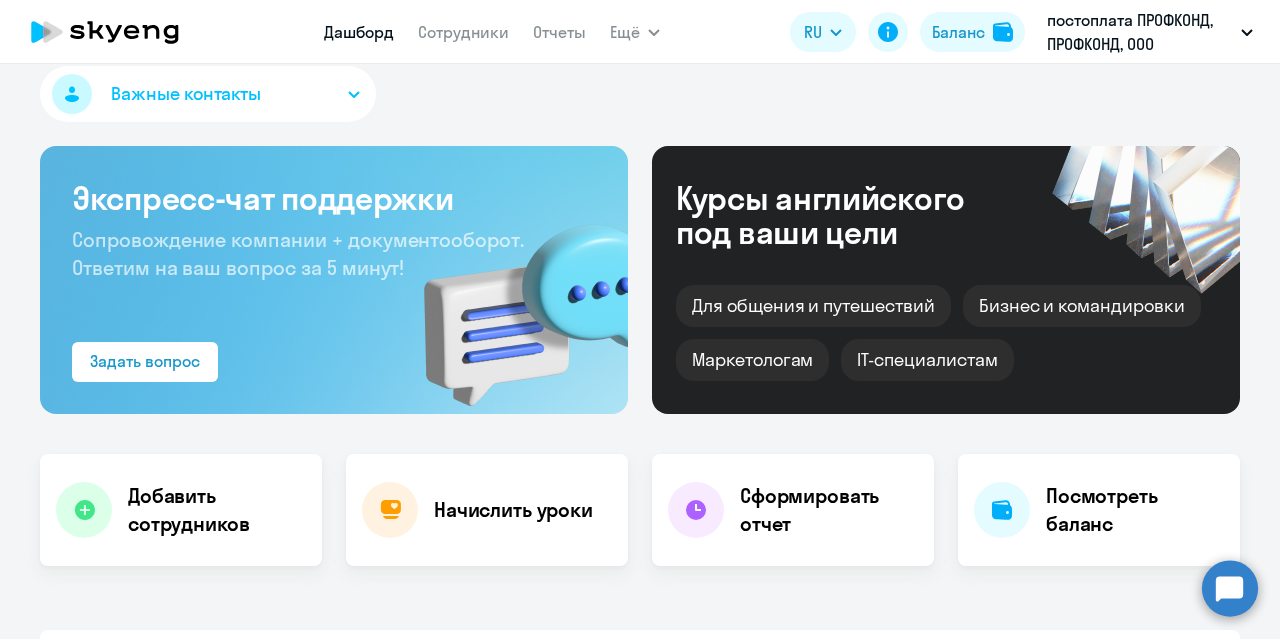 scroll, scrollTop: 0, scrollLeft: 0, axis: both 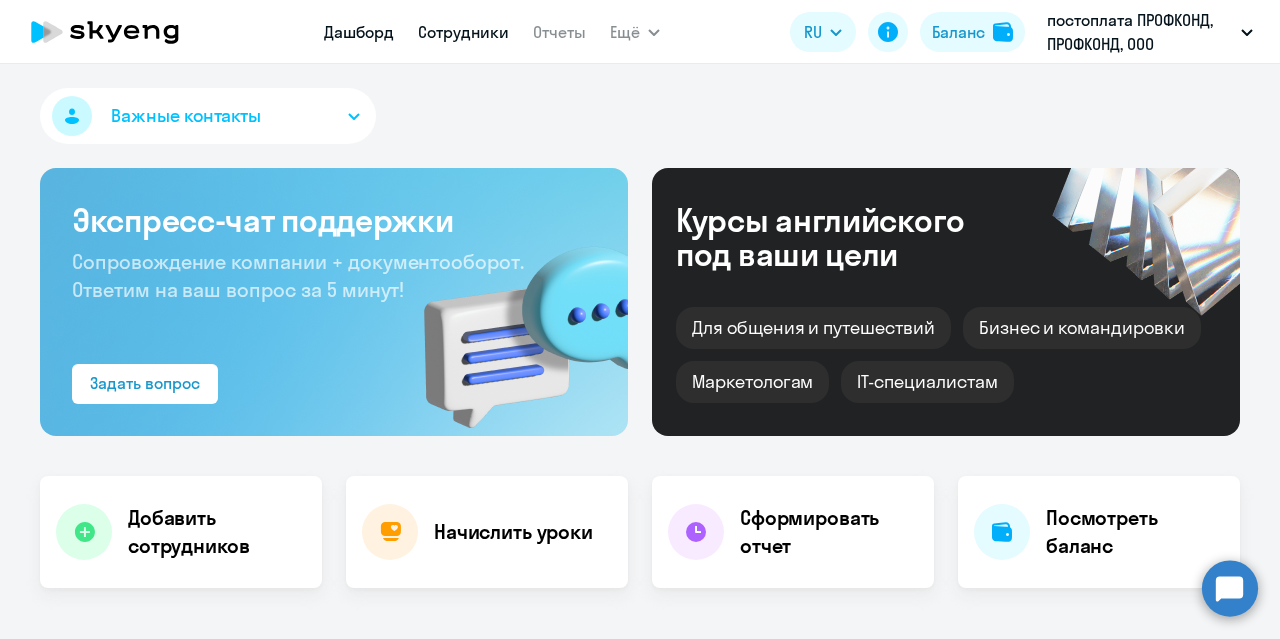 click on "Сотрудники" at bounding box center (463, 32) 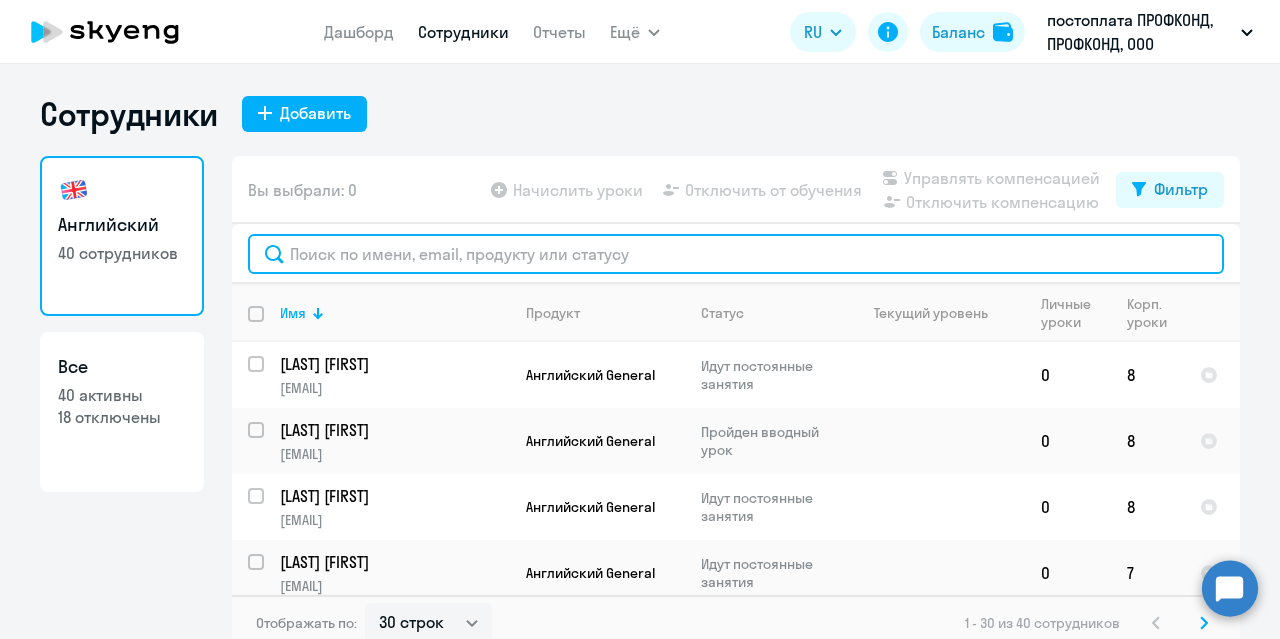 click 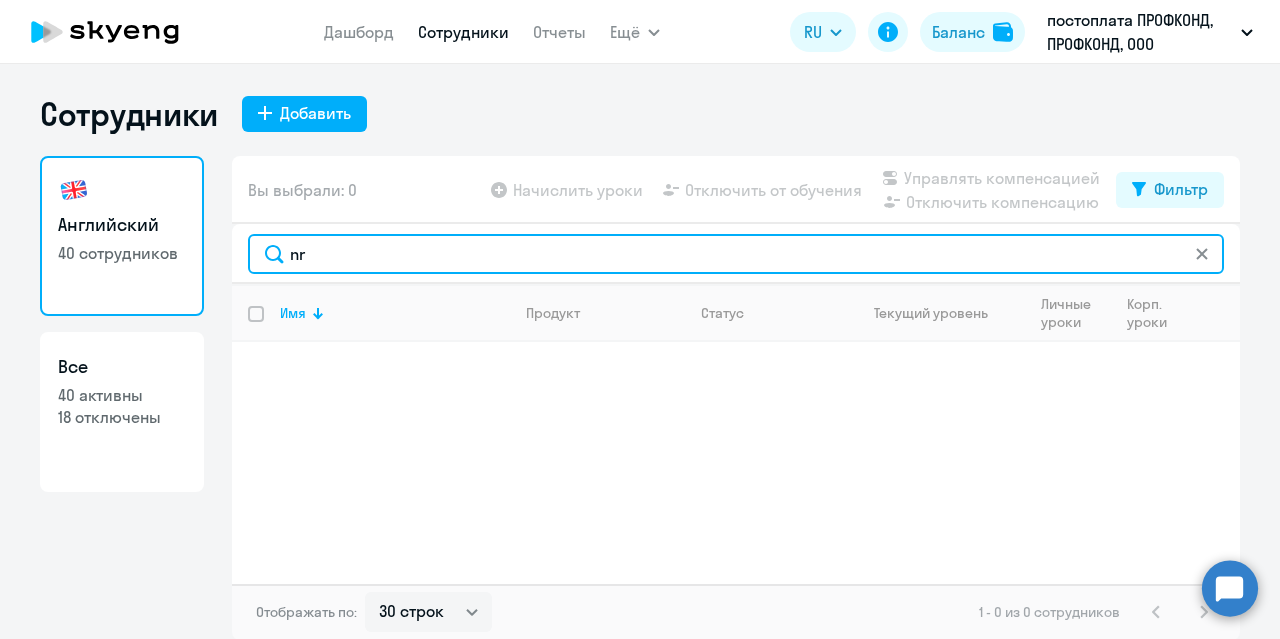 type on "n" 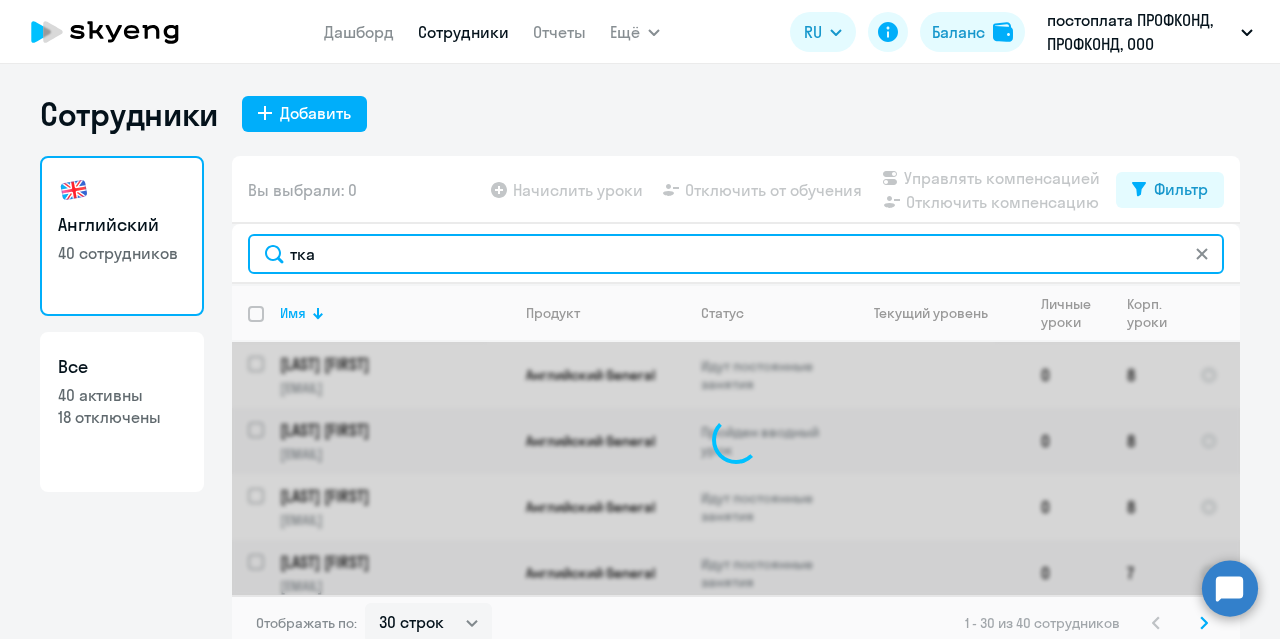 type on "[LAST]" 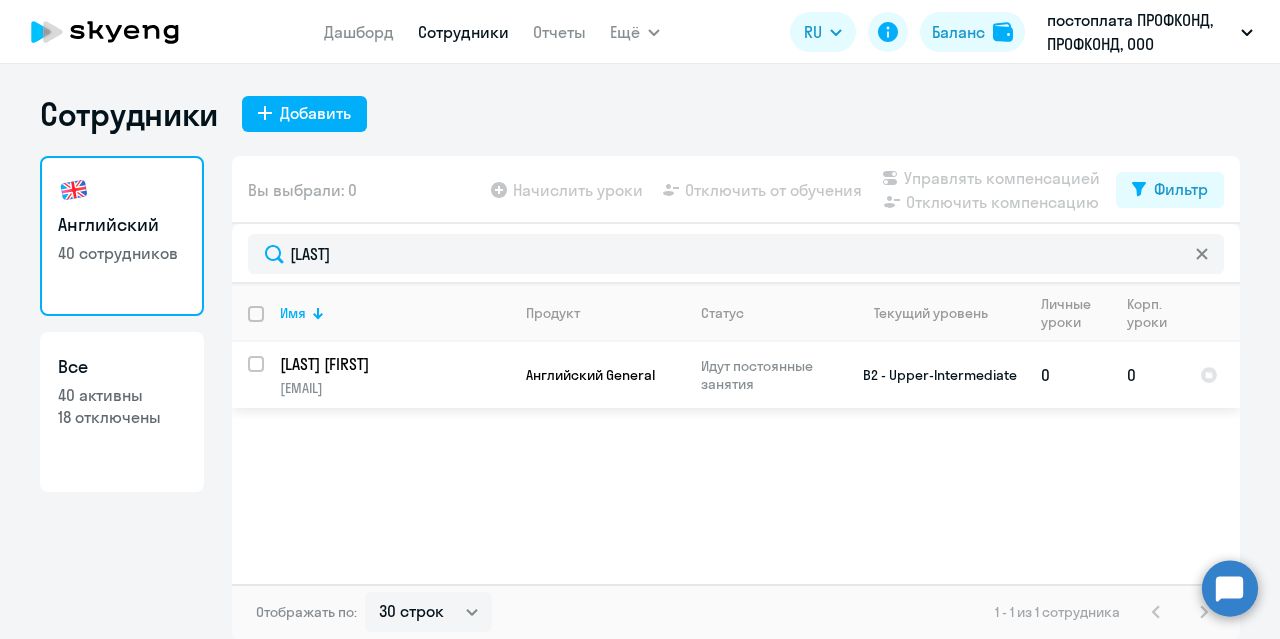 click on "[EMAIL]" 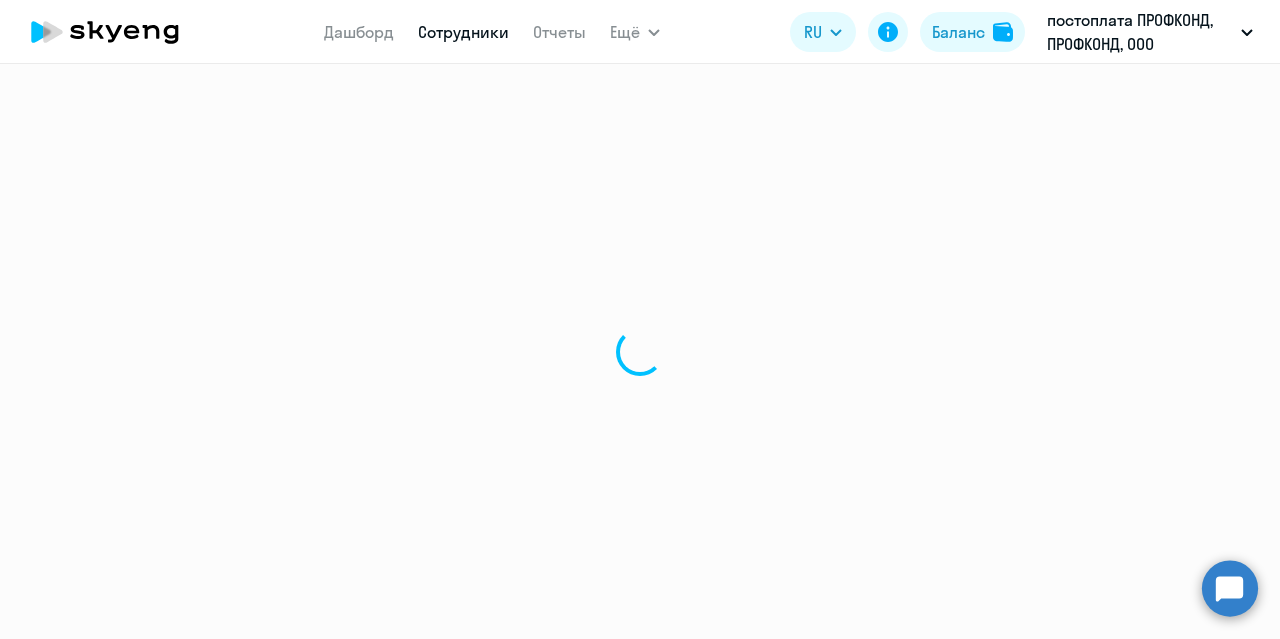 select on "english" 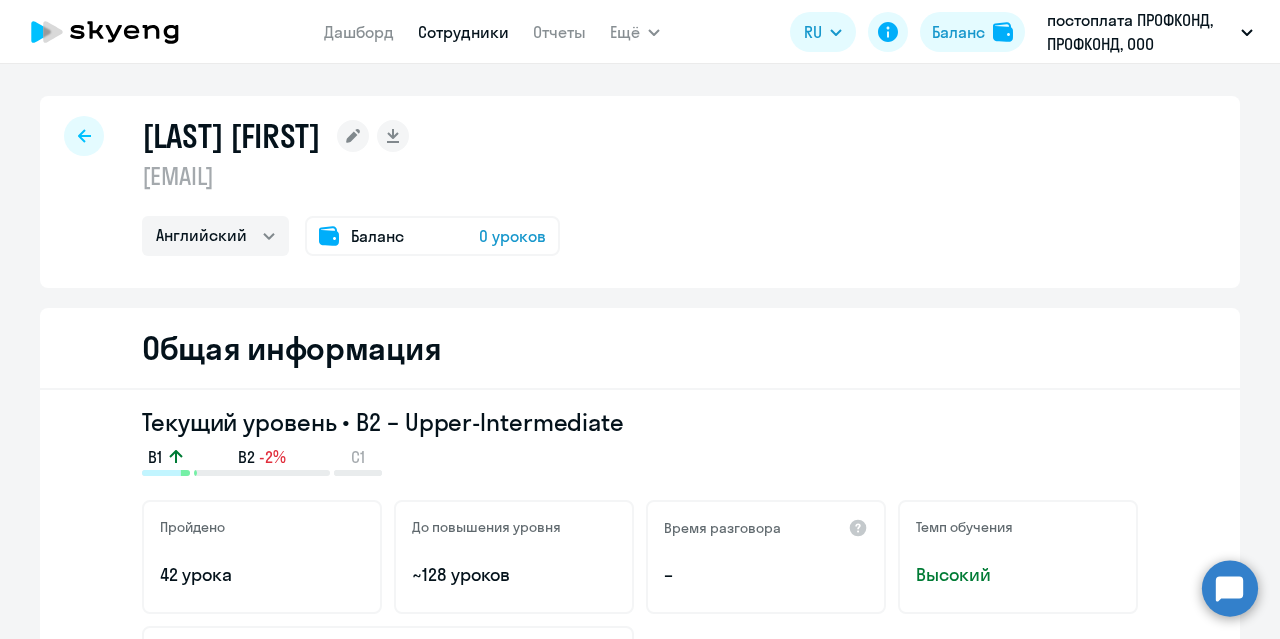 drag, startPoint x: 447, startPoint y: 178, endPoint x: 138, endPoint y: 177, distance: 309.00162 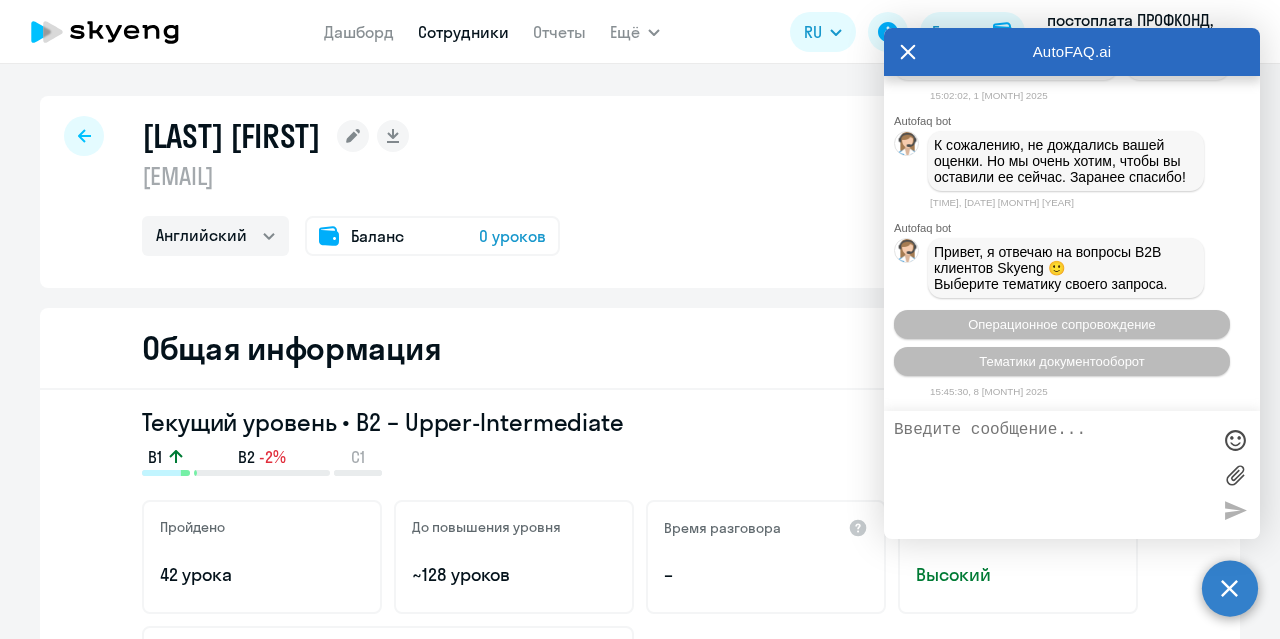 scroll, scrollTop: 52545, scrollLeft: 0, axis: vertical 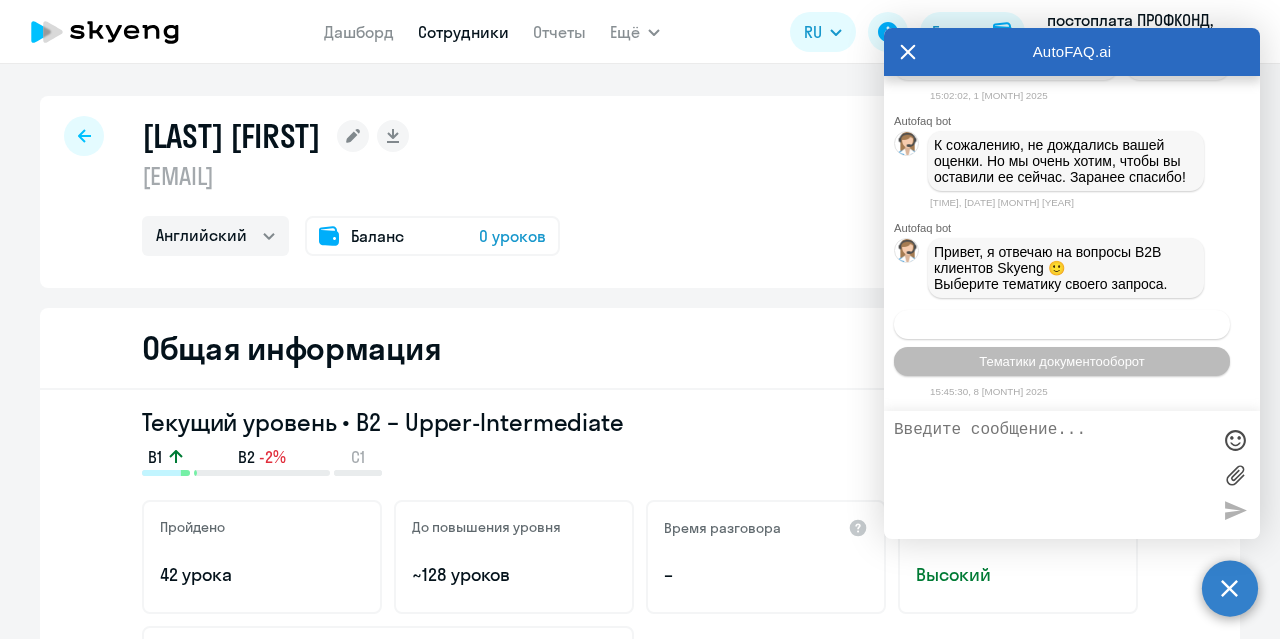 click on "Операционное сопровождение" at bounding box center [1062, 324] 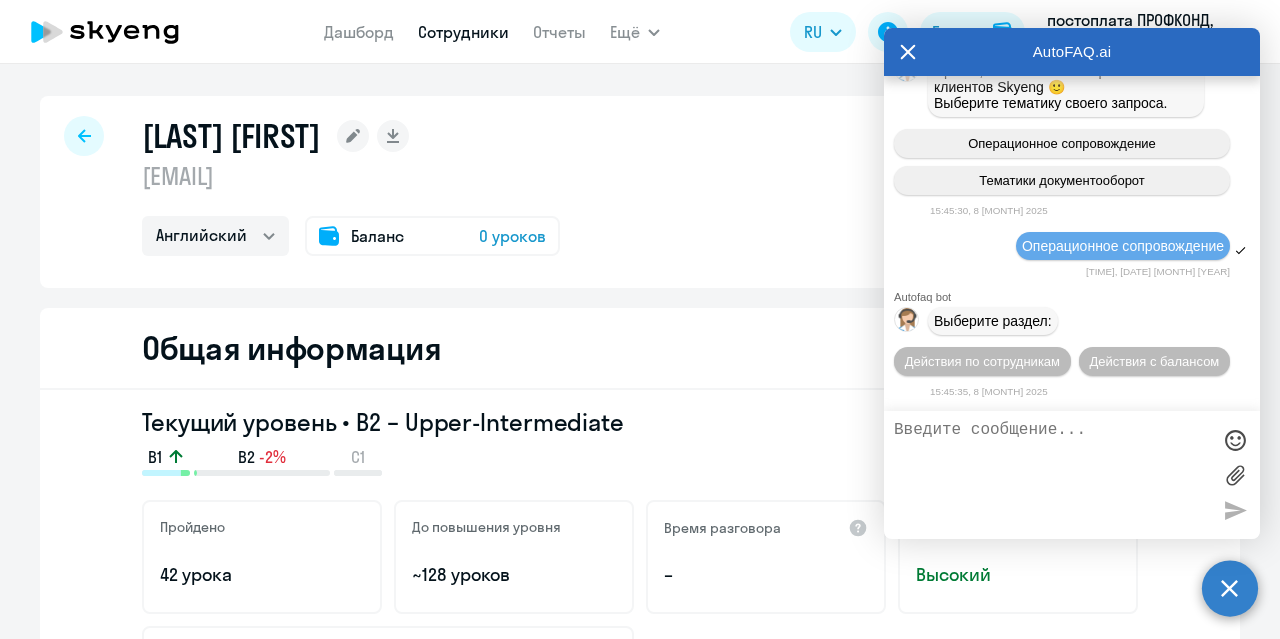 scroll, scrollTop: 52763, scrollLeft: 0, axis: vertical 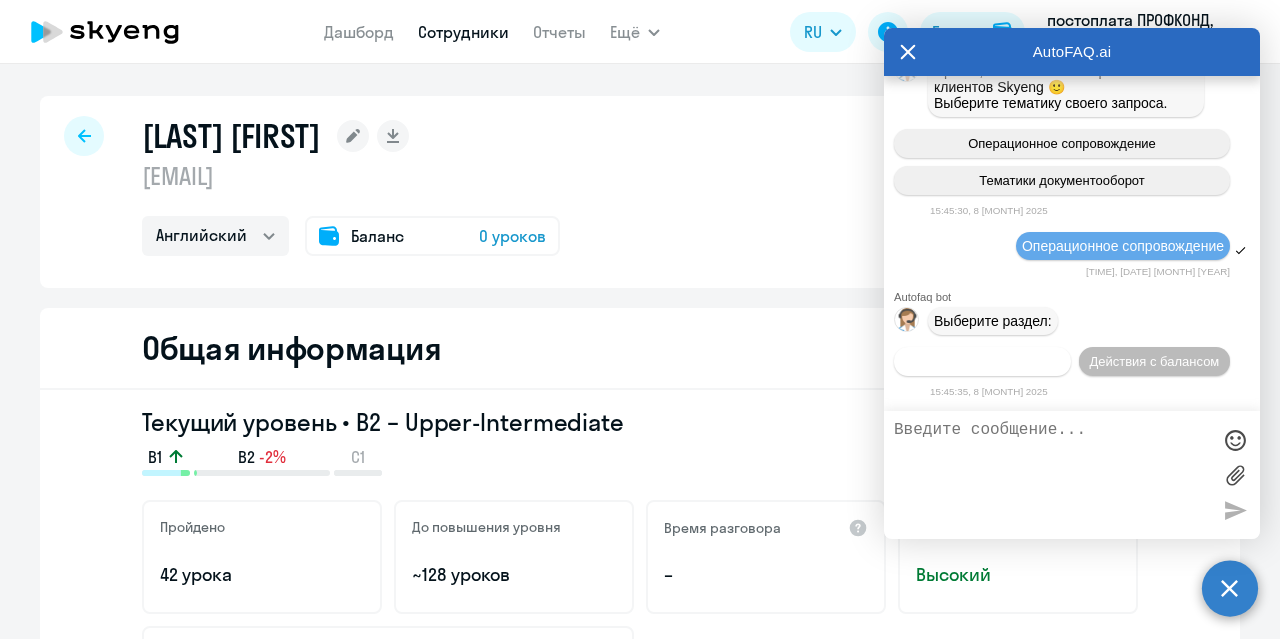 click on "Действия по сотрудникам" at bounding box center (982, 361) 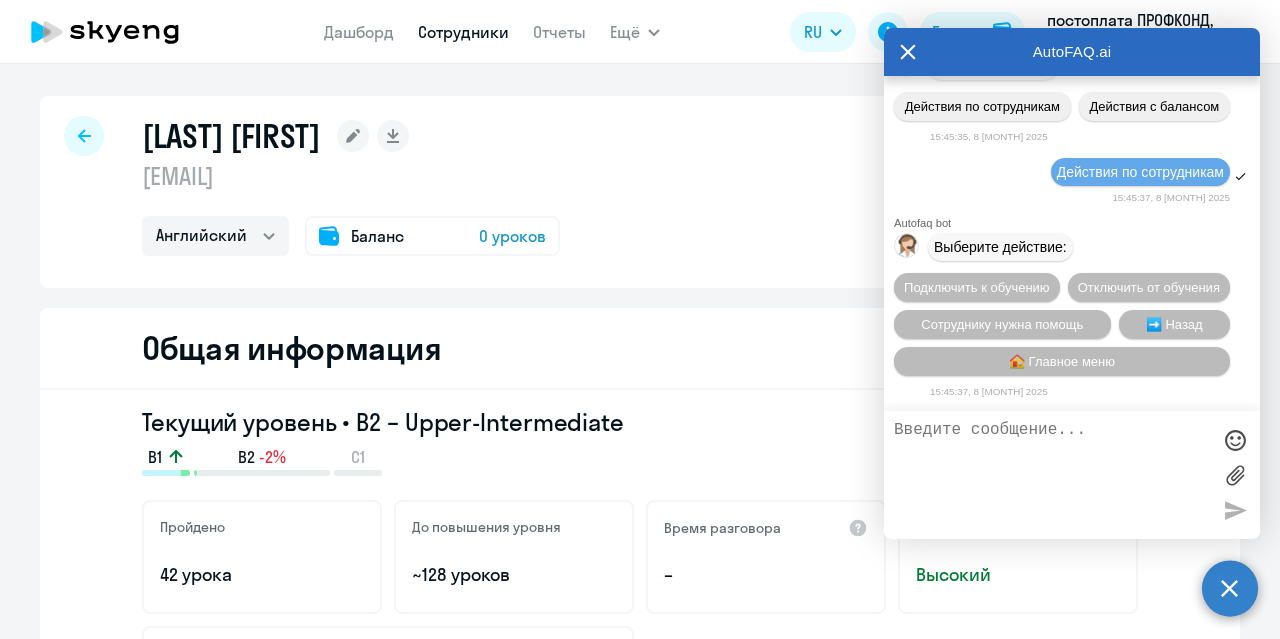 scroll, scrollTop: 53059, scrollLeft: 0, axis: vertical 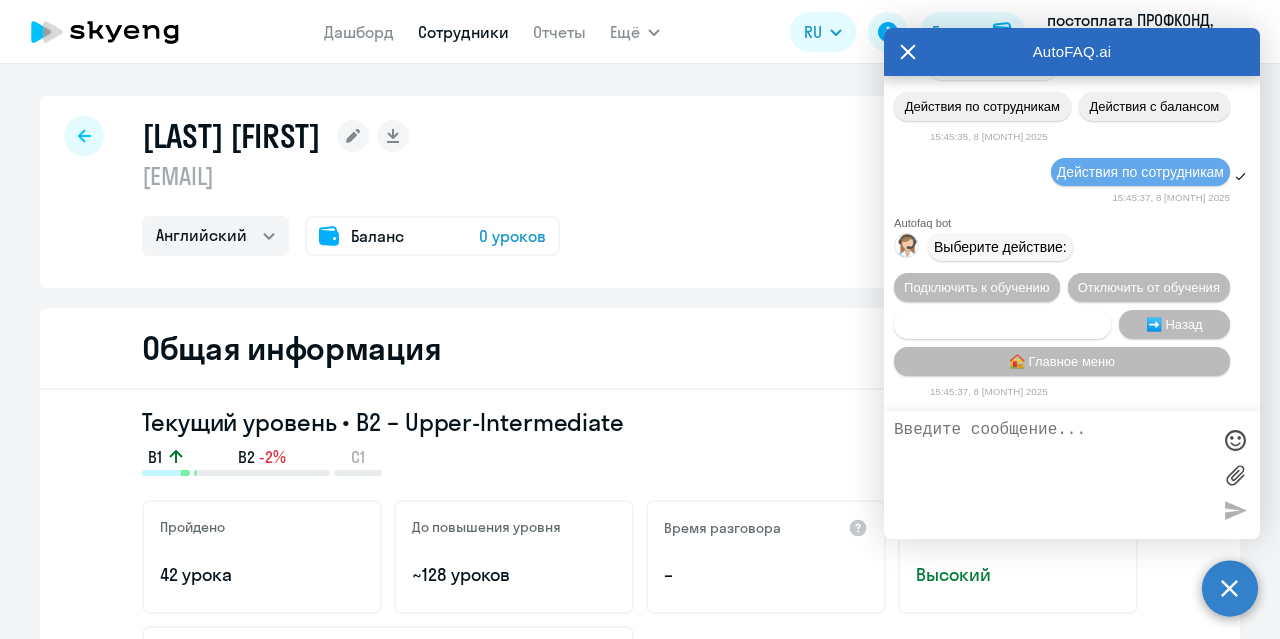 click on "Сотруднику нужна помощь" at bounding box center [1002, 324] 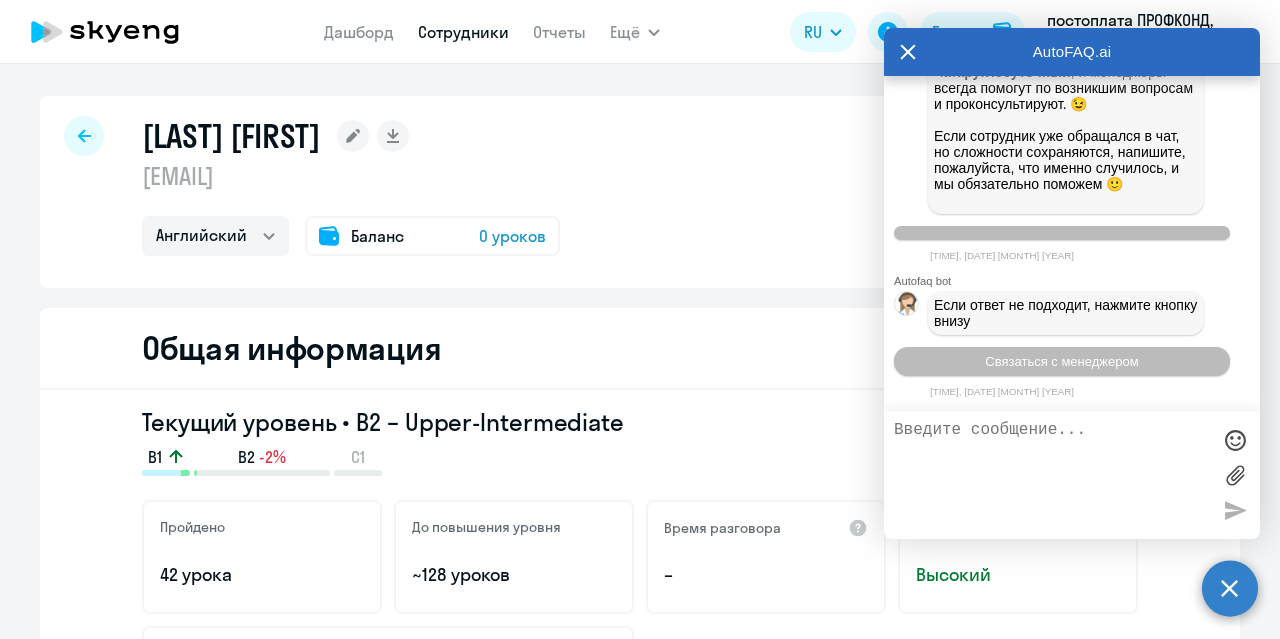 scroll, scrollTop: 53751, scrollLeft: 0, axis: vertical 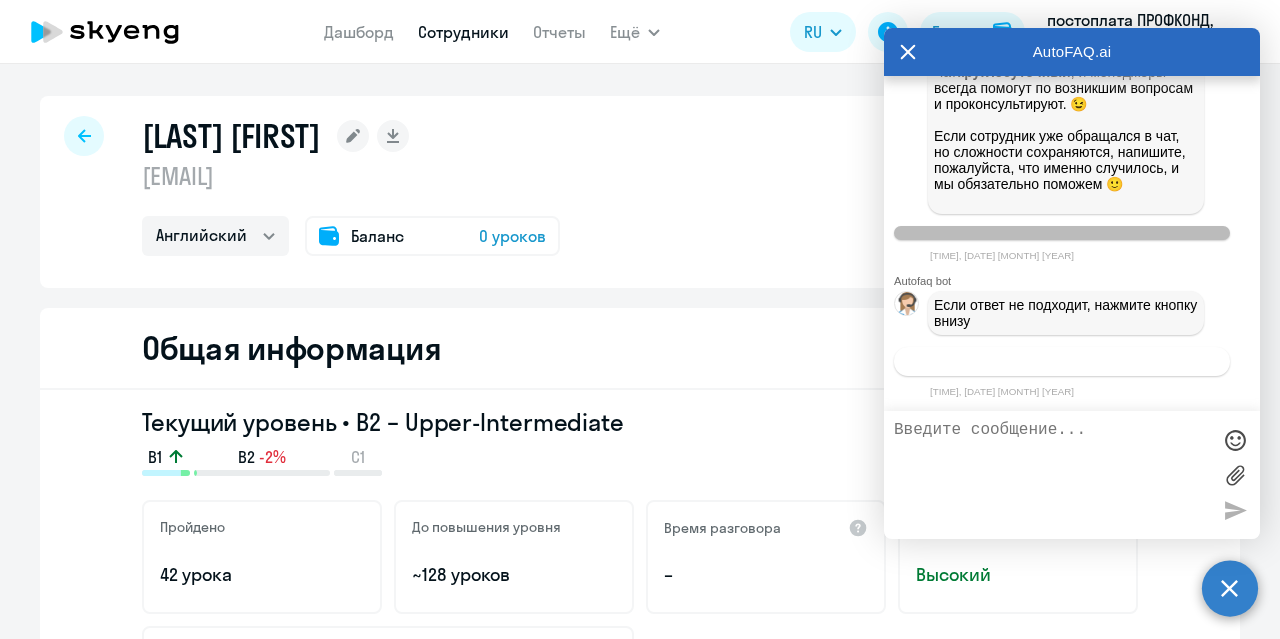 click on "Связаться с менеджером" at bounding box center (1062, 361) 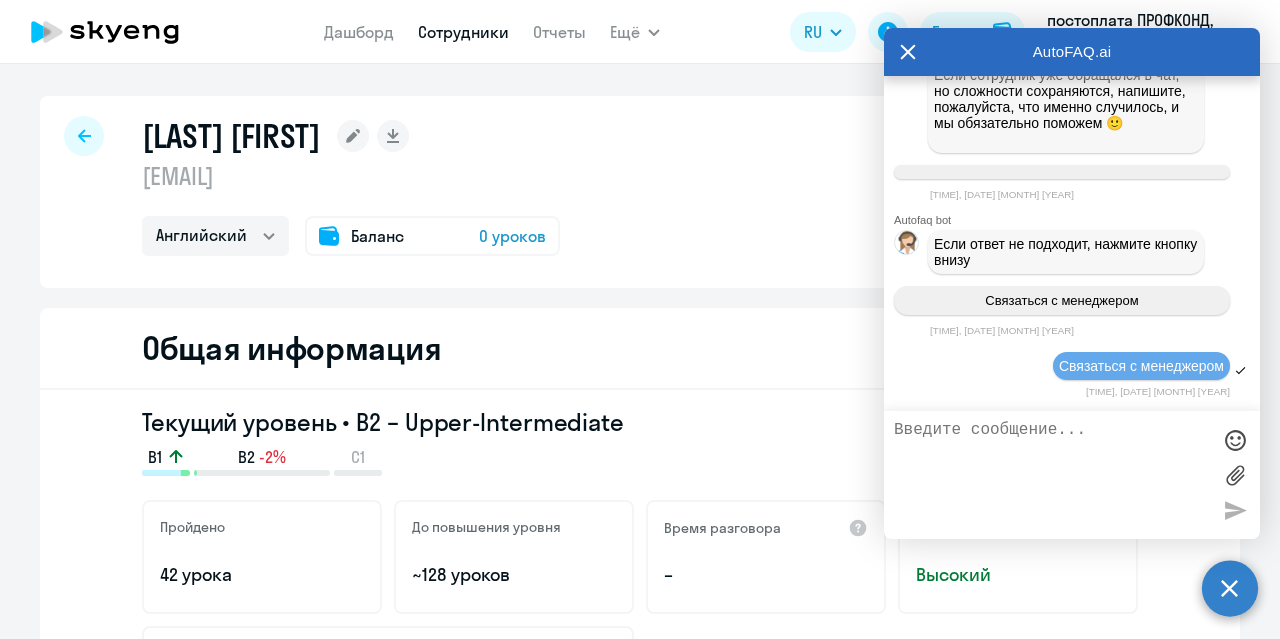 scroll, scrollTop: 53812, scrollLeft: 0, axis: vertical 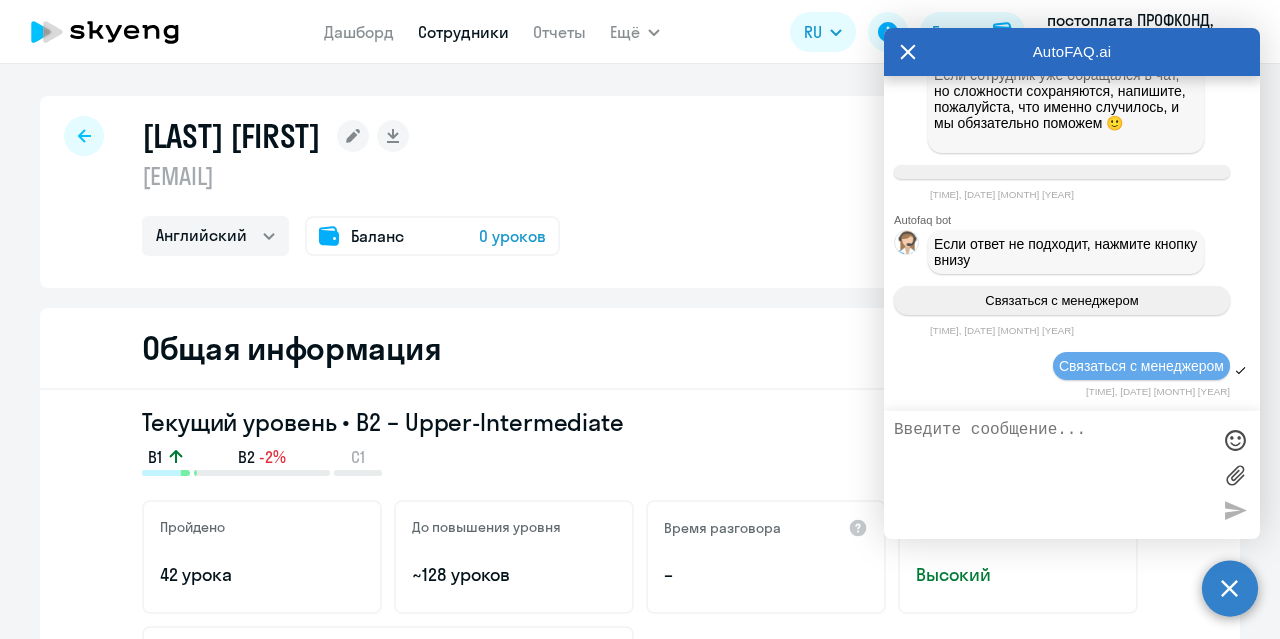 click at bounding box center (1052, 475) 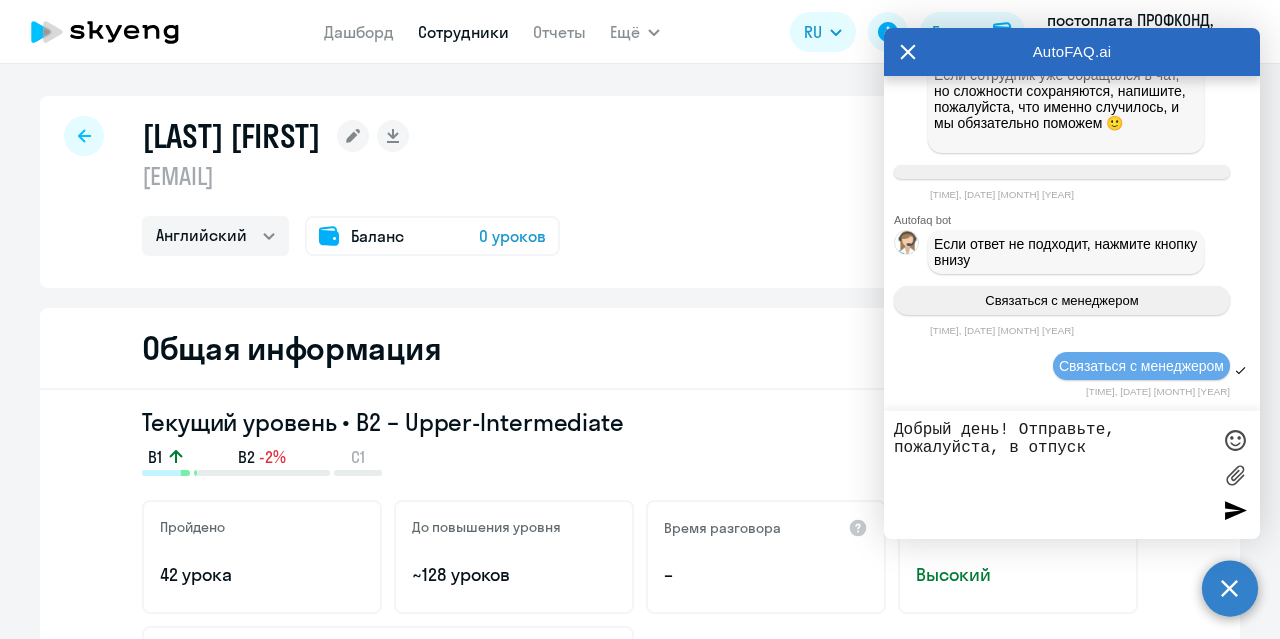 paste on "[EMAIL]" 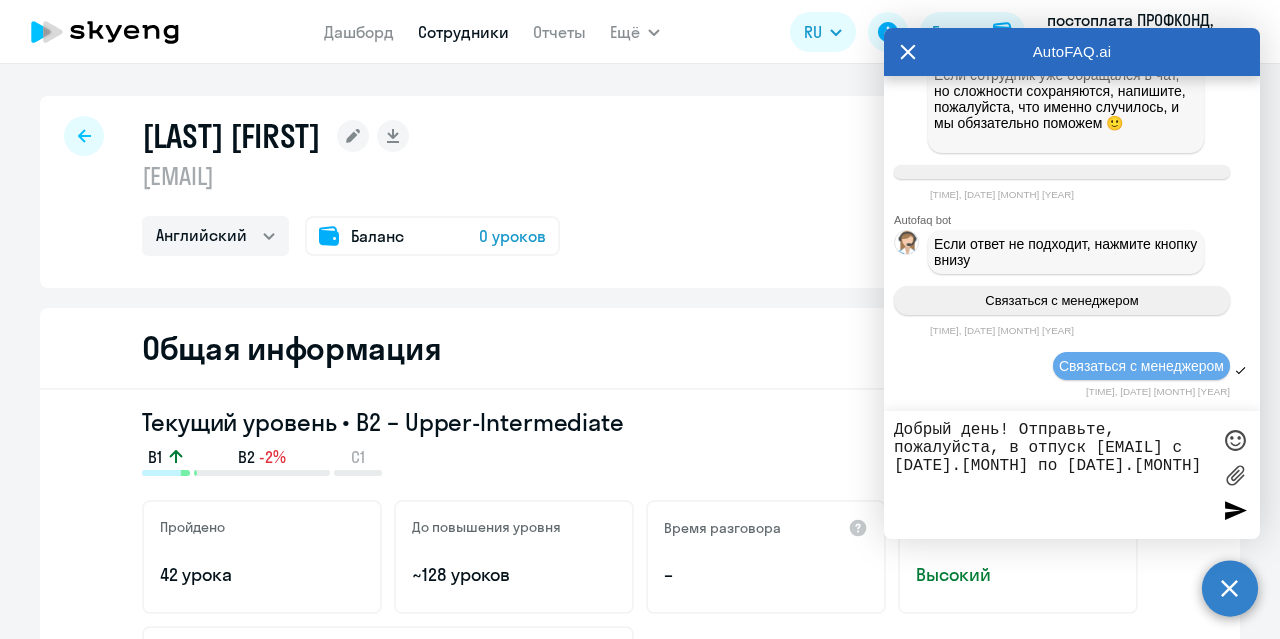 type on "Добрый день! Отправьте, пожалуйста, в отпуск [EMAIL] с [DATE].[MONTH] по [DATE].[MONTH]" 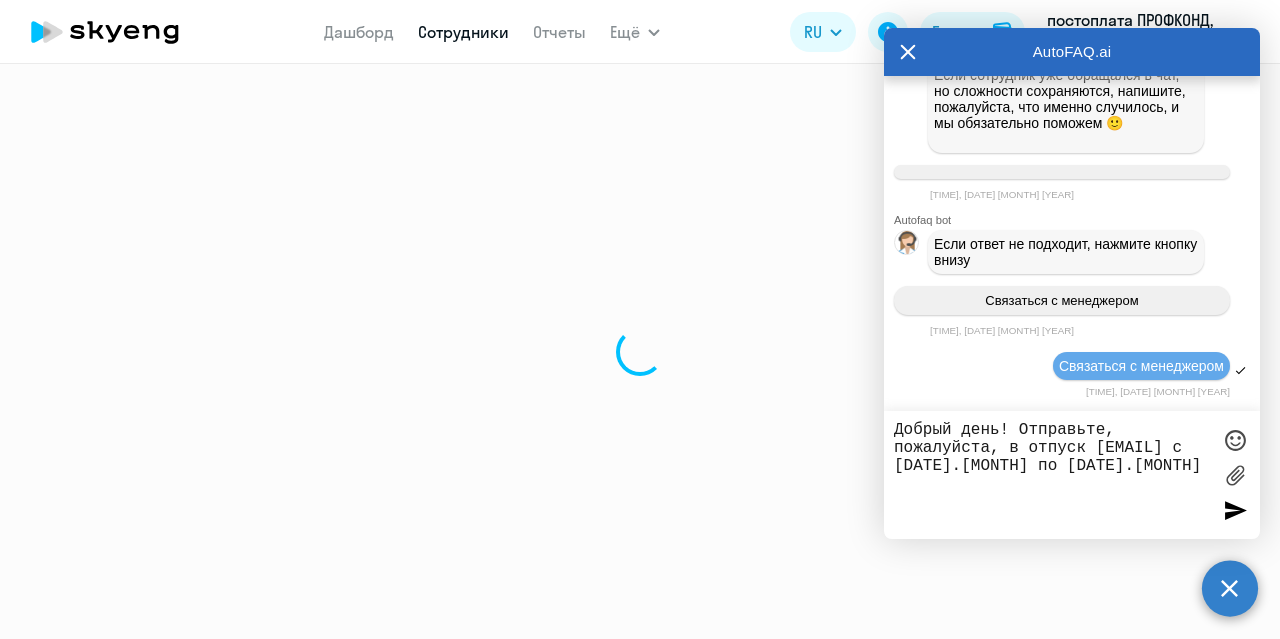 select on "30" 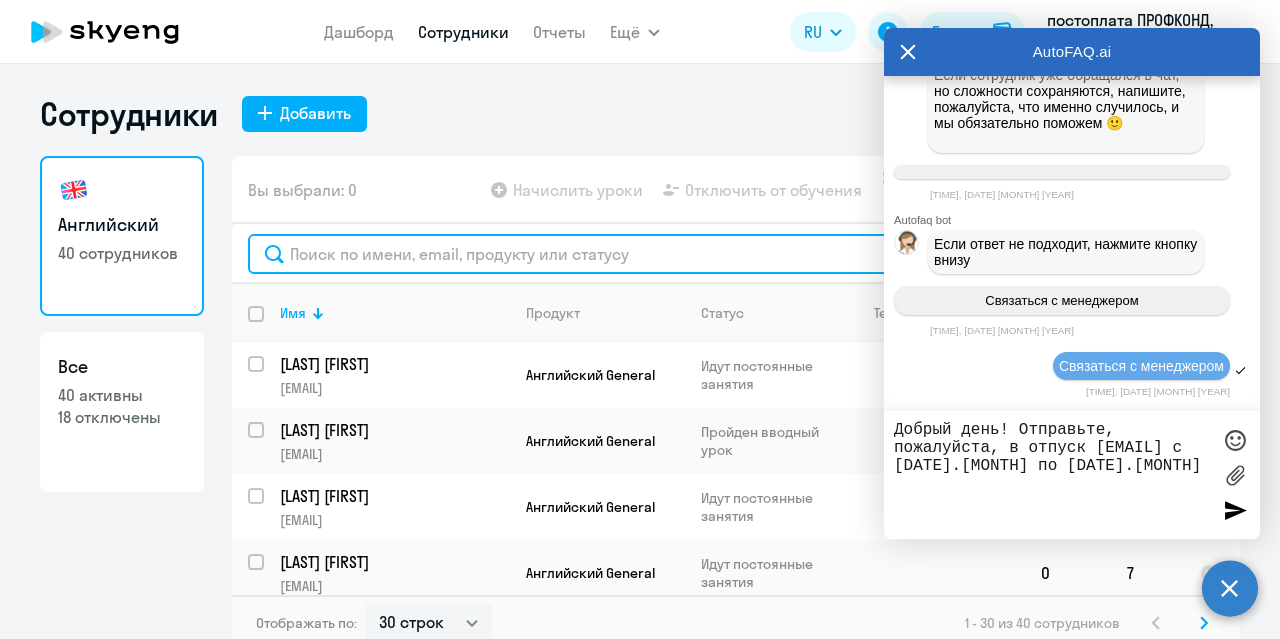 click 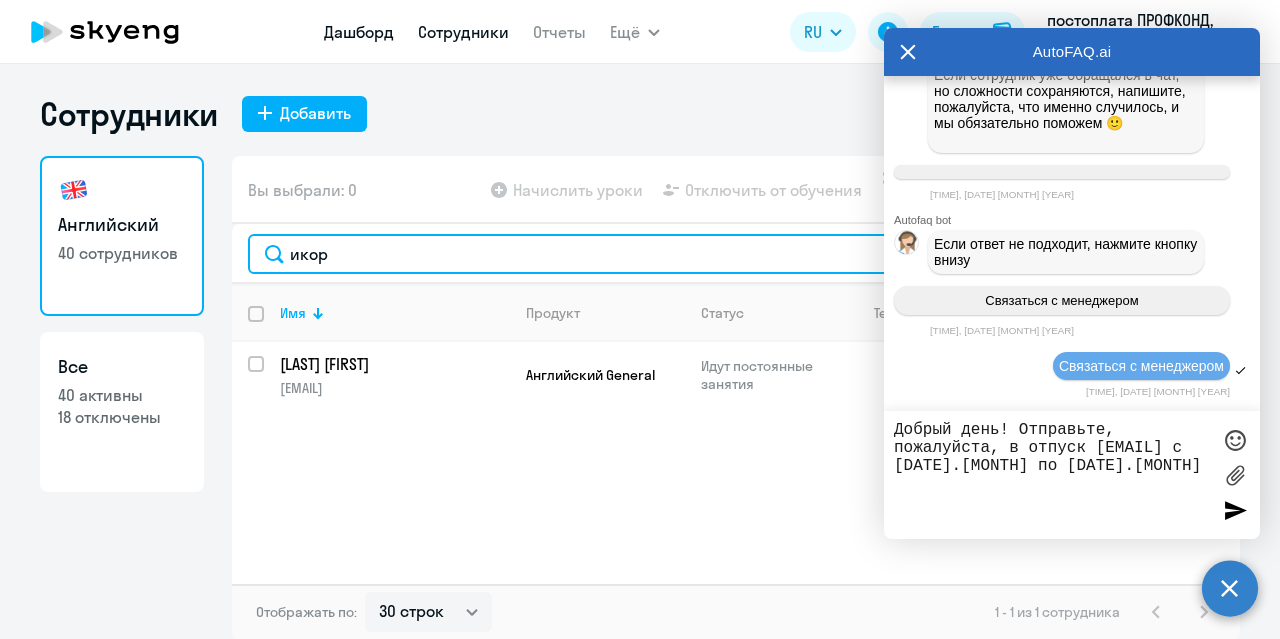 type on "икор" 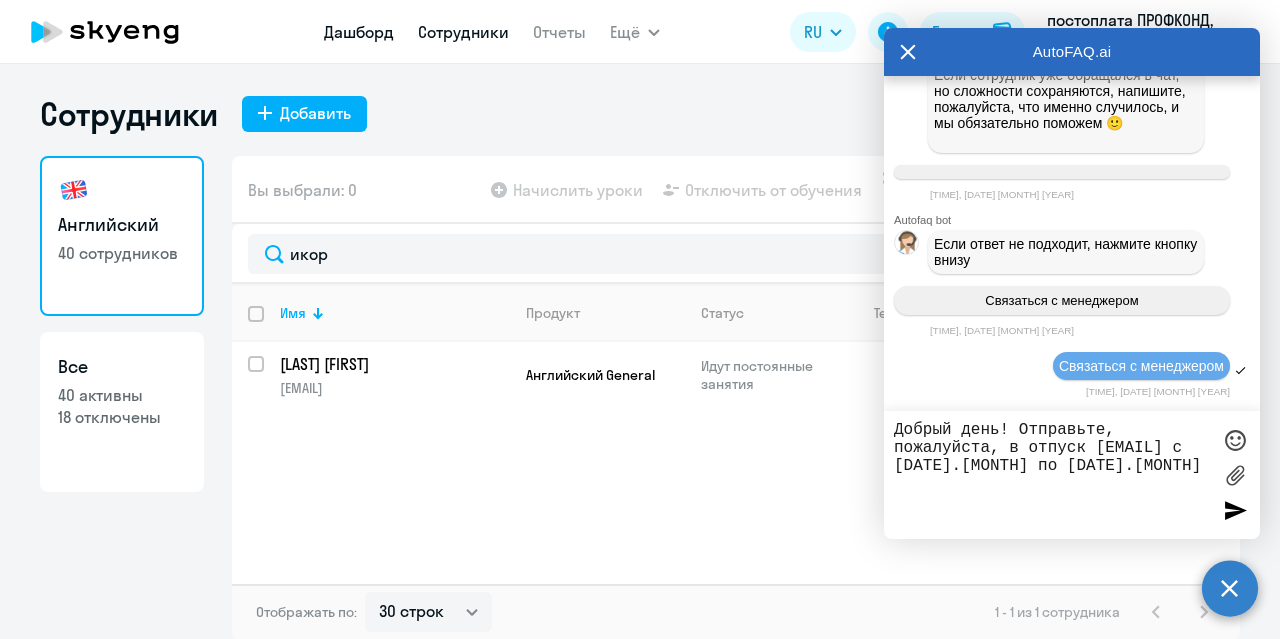 click on "Дашборд" at bounding box center [359, 32] 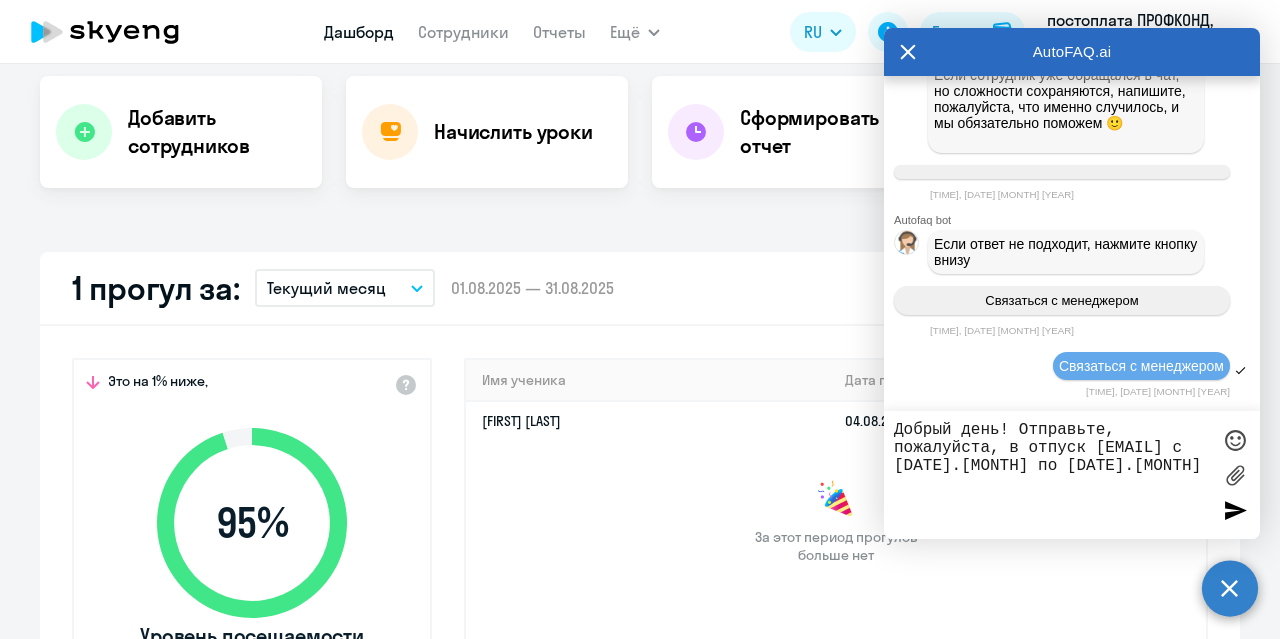 select on "30" 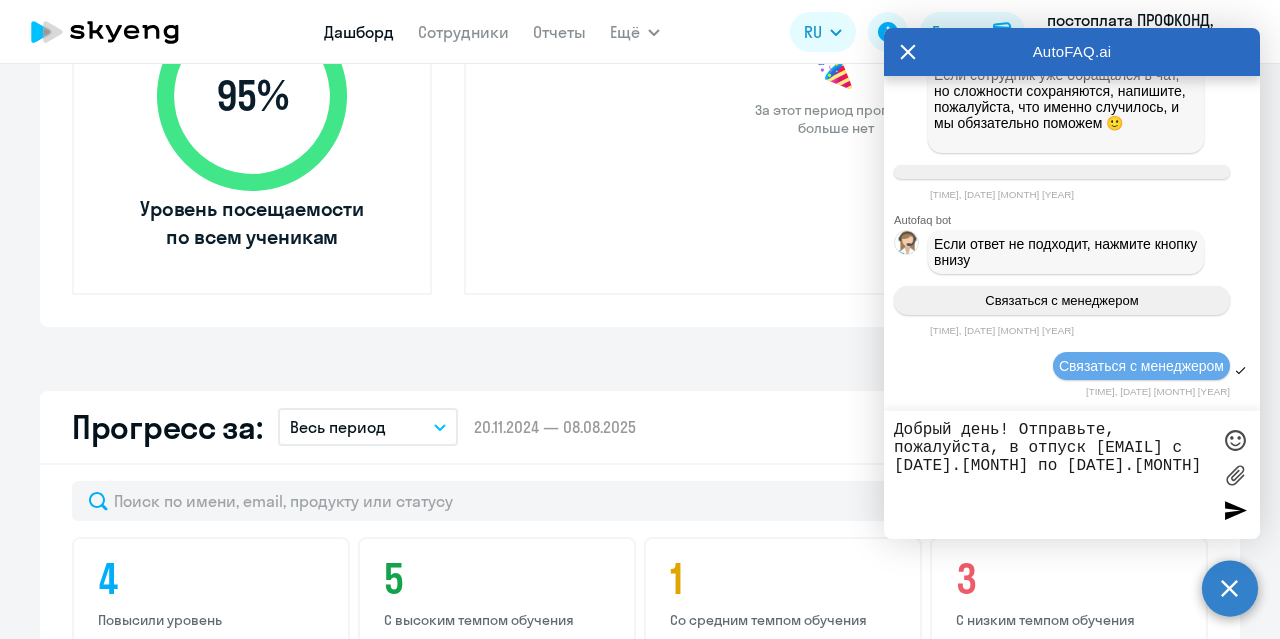 scroll, scrollTop: 900, scrollLeft: 0, axis: vertical 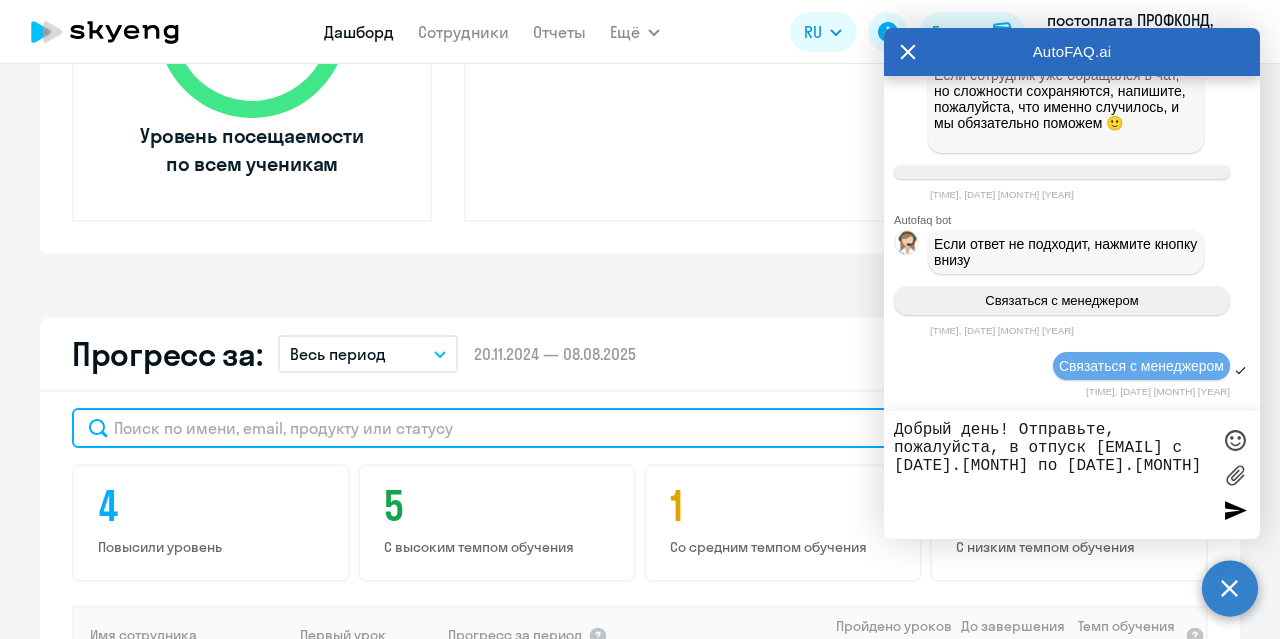 click 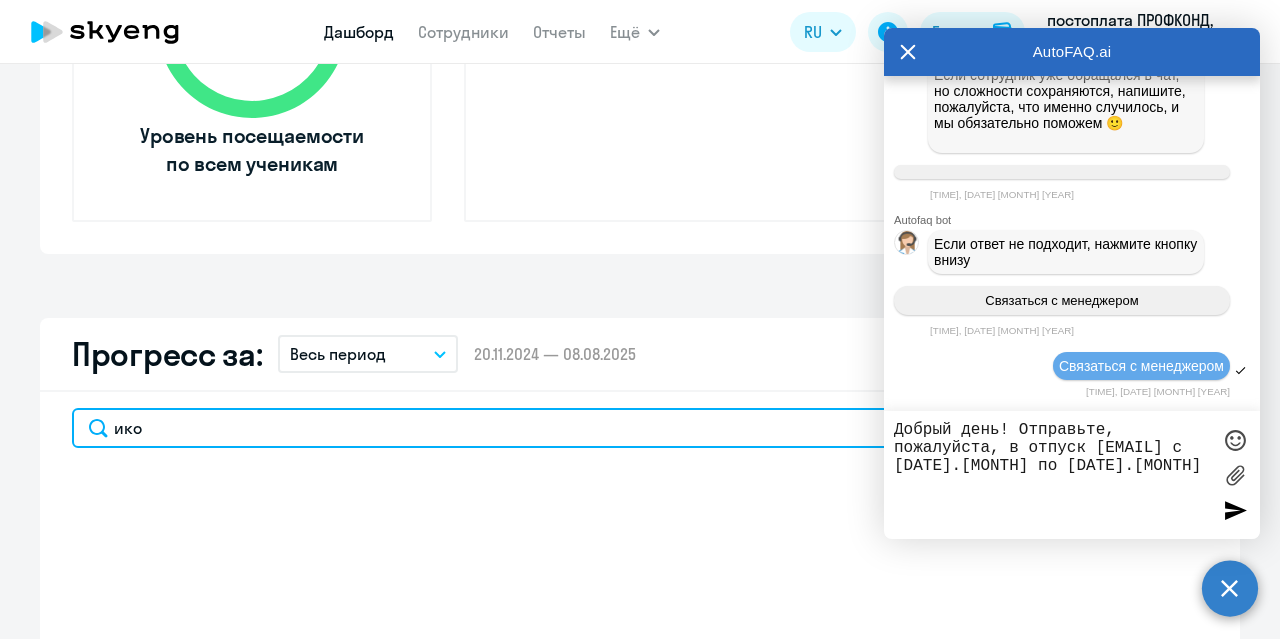 type on "икор" 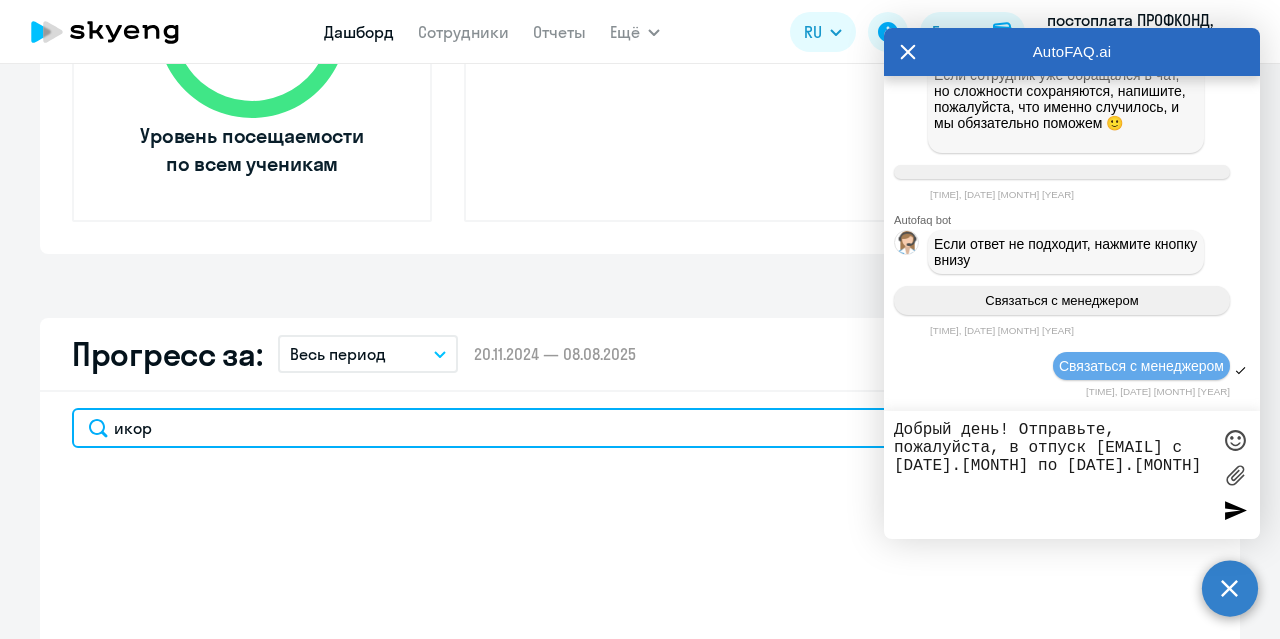 select on "30" 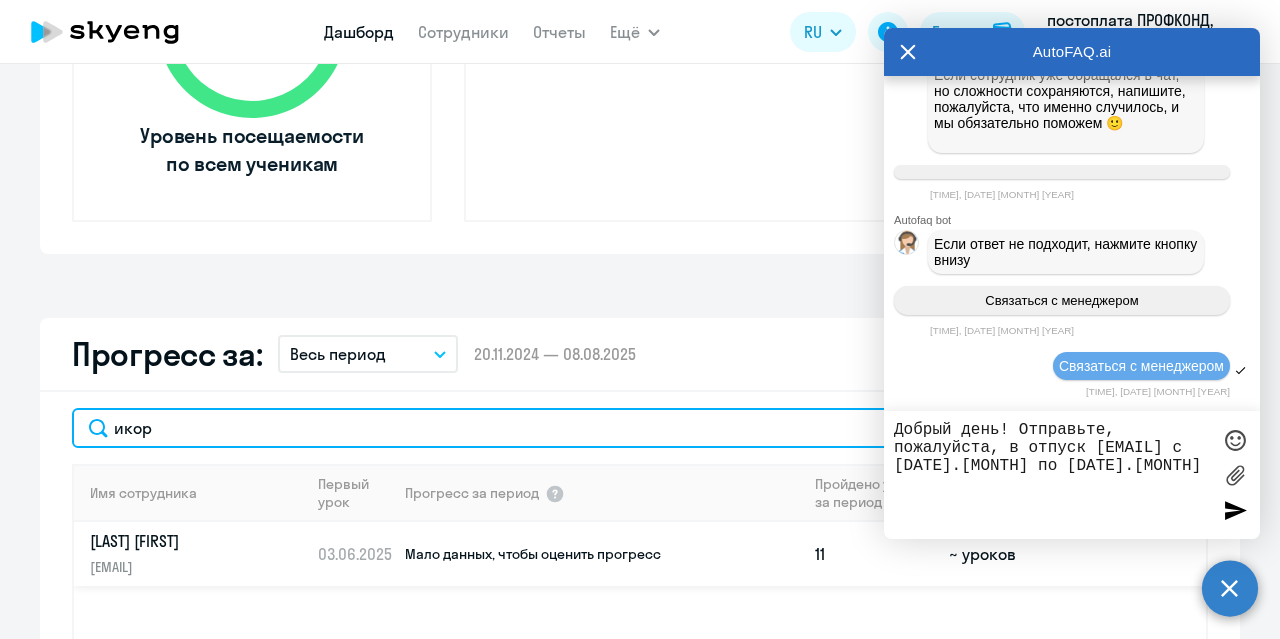 type on "икор" 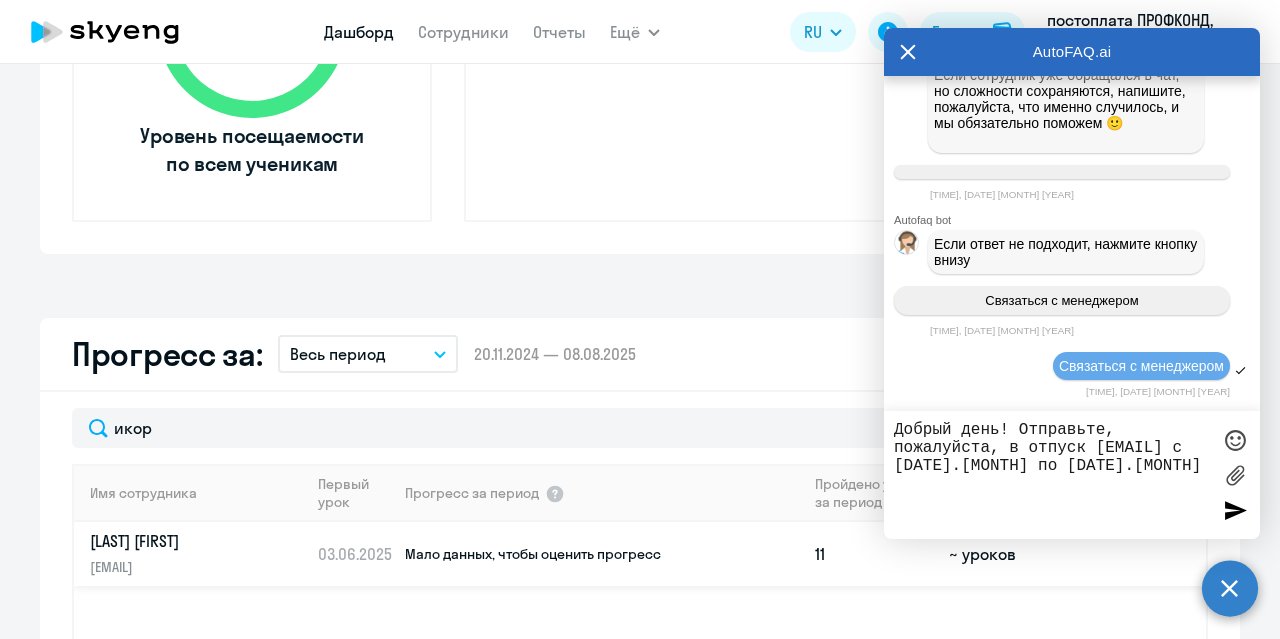 click on "[EMAIL]" 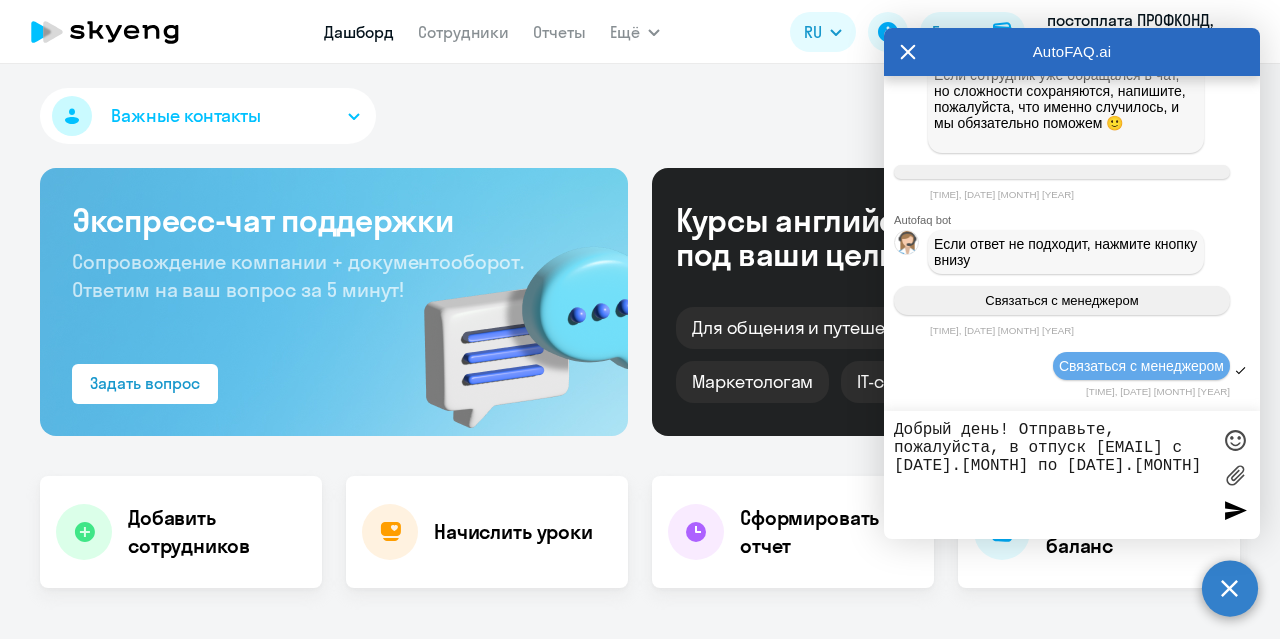select on "english" 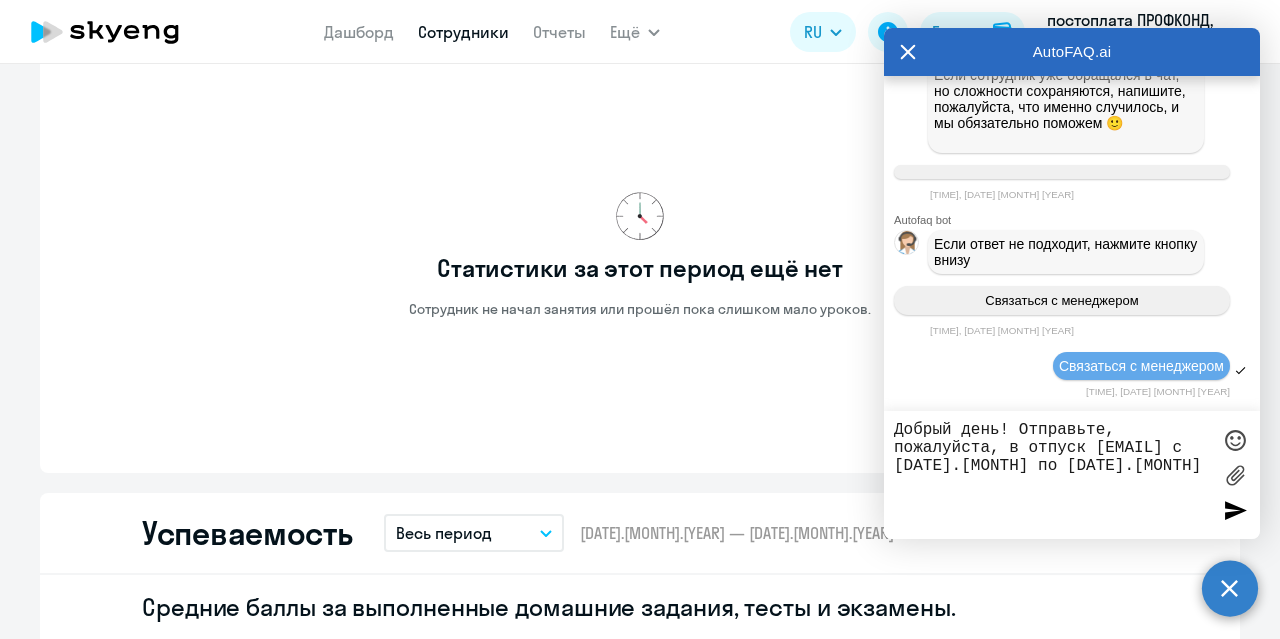 scroll, scrollTop: 1100, scrollLeft: 0, axis: vertical 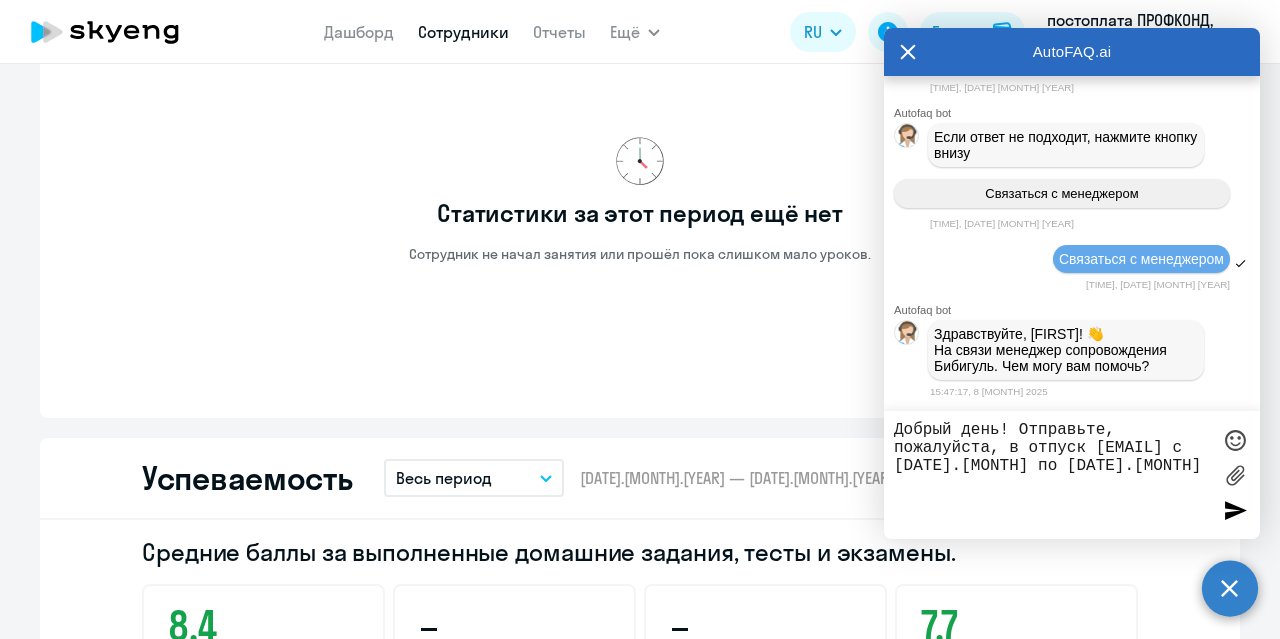 click at bounding box center (1235, 510) 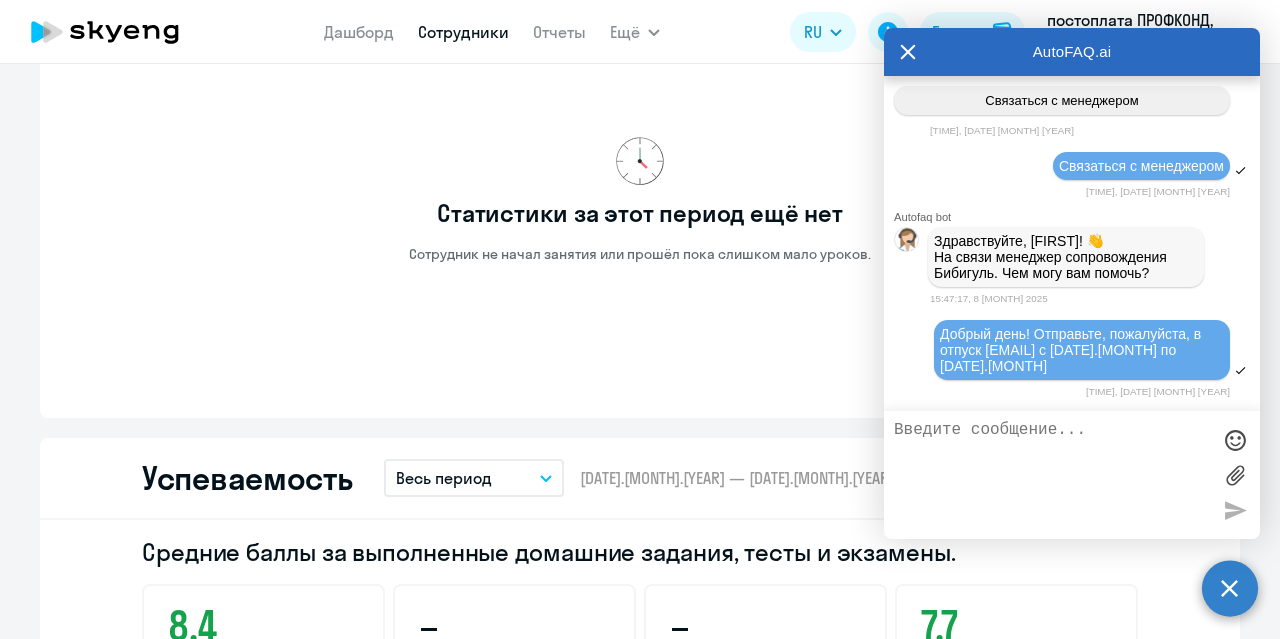 scroll, scrollTop: 54015, scrollLeft: 0, axis: vertical 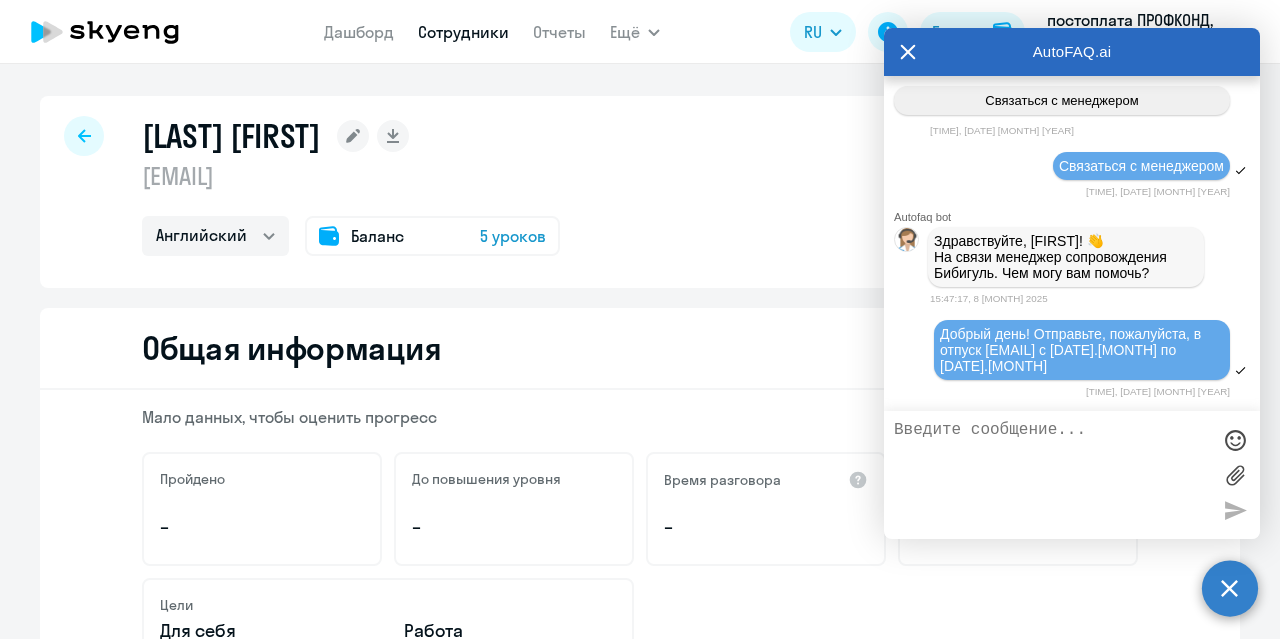 click 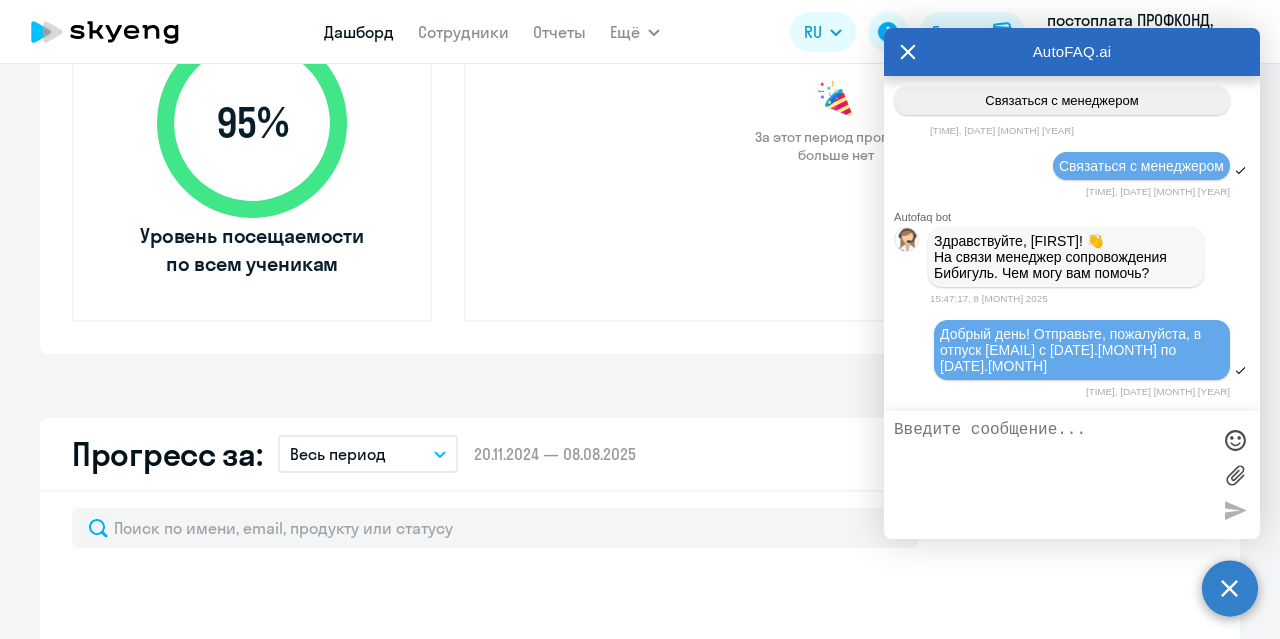 select on "30" 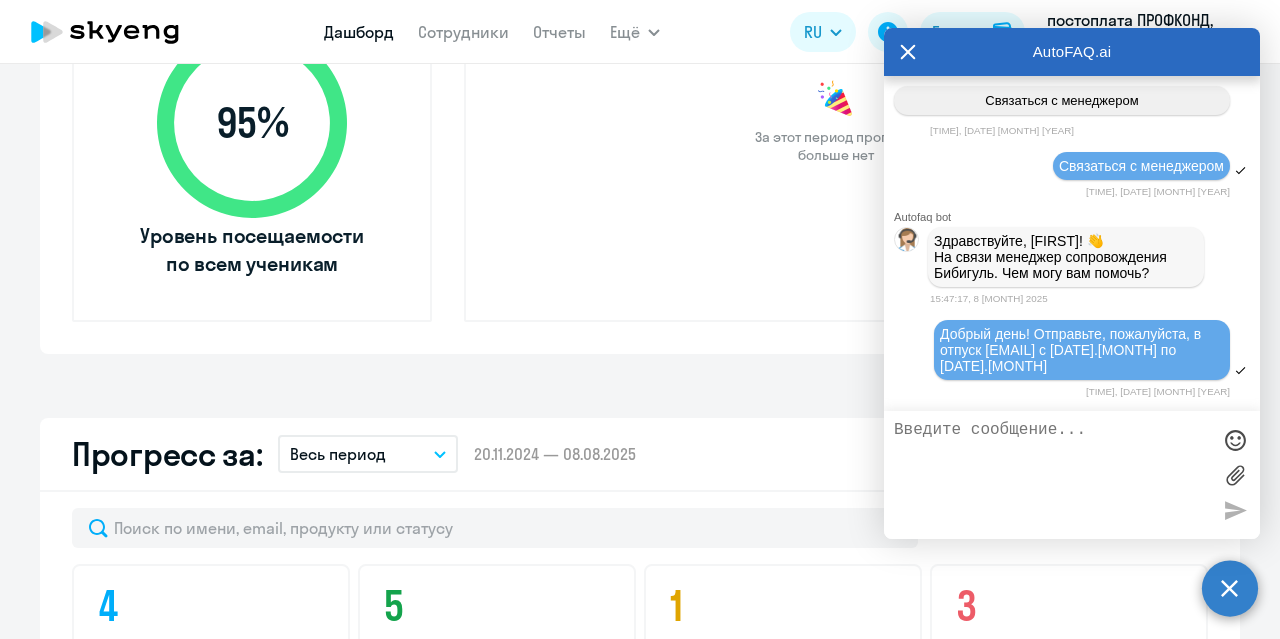 scroll, scrollTop: 1100, scrollLeft: 0, axis: vertical 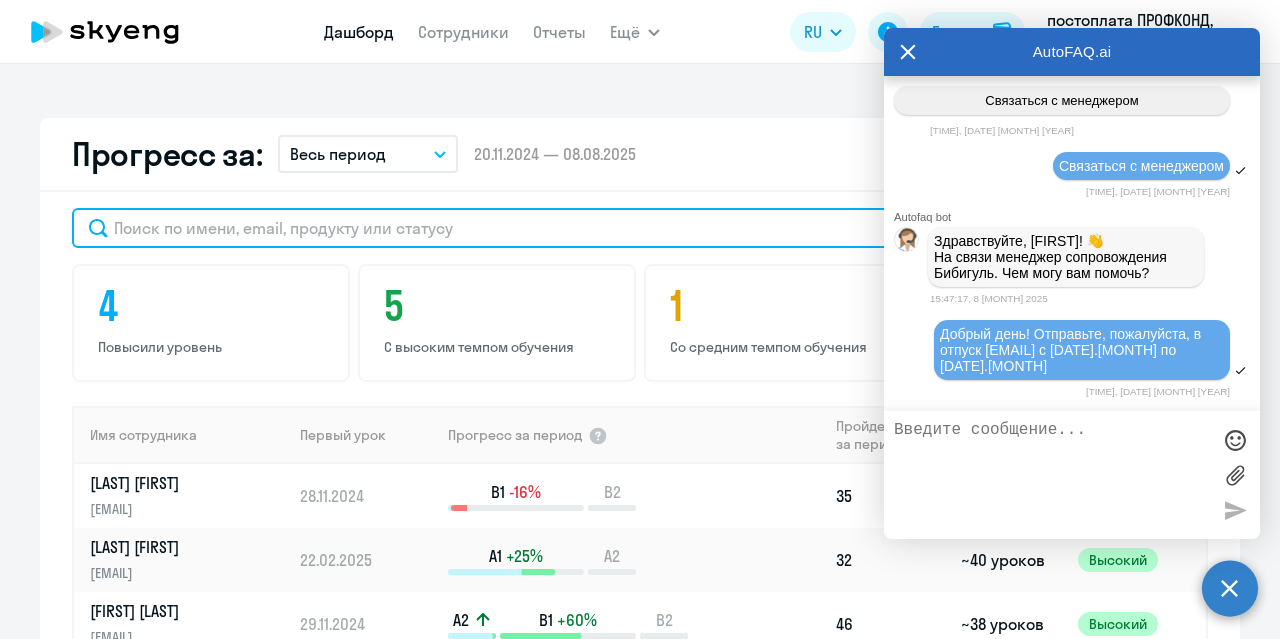 click 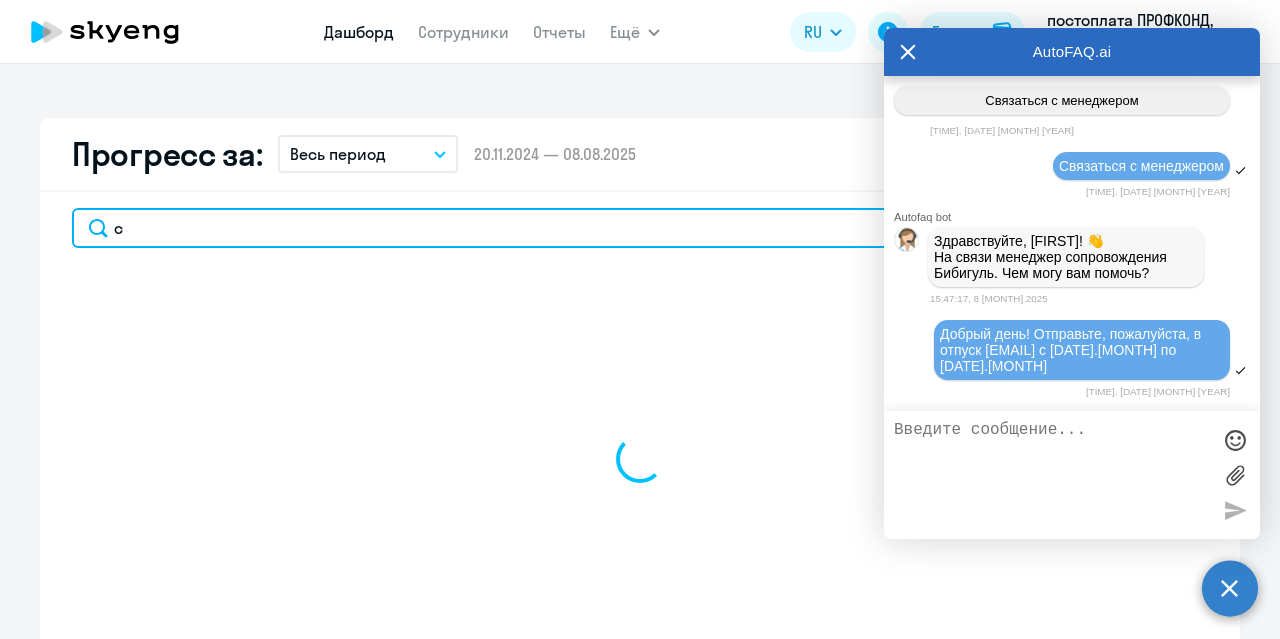 type on "су" 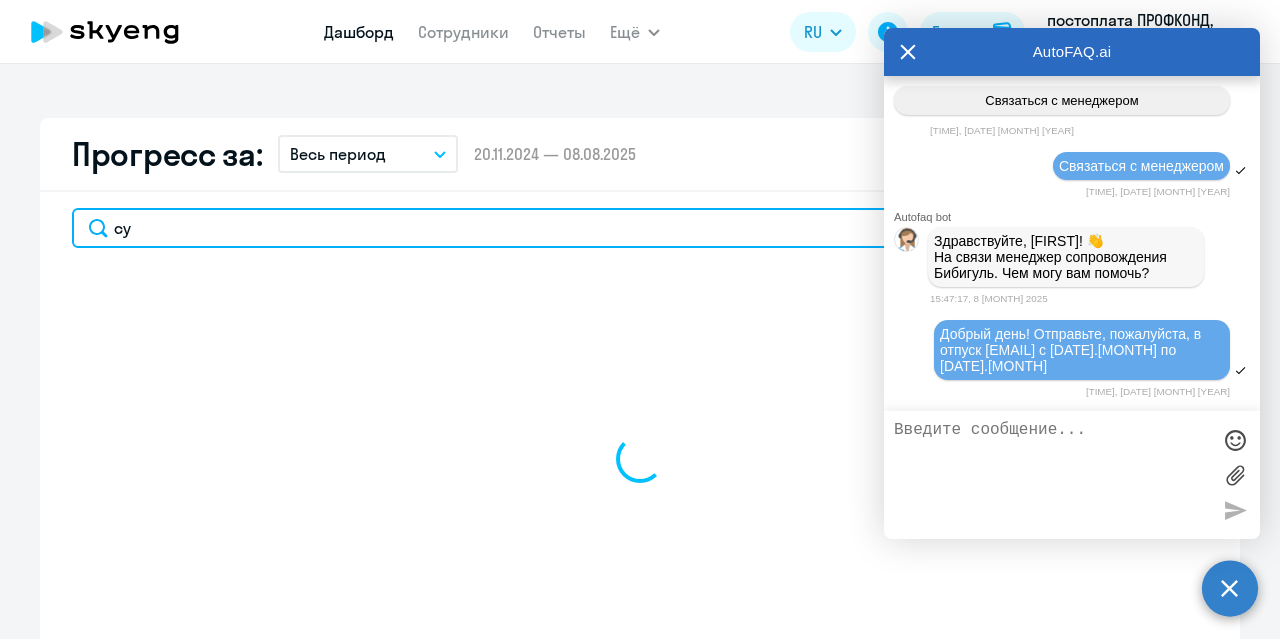 select on "30" 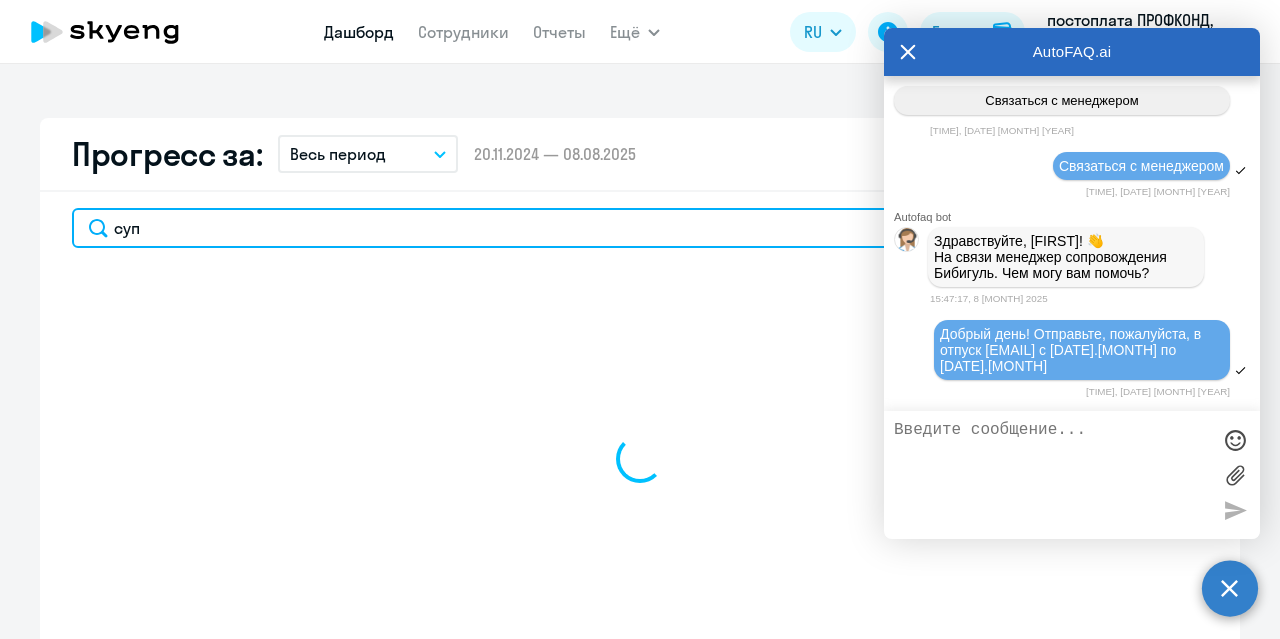 type on "супр" 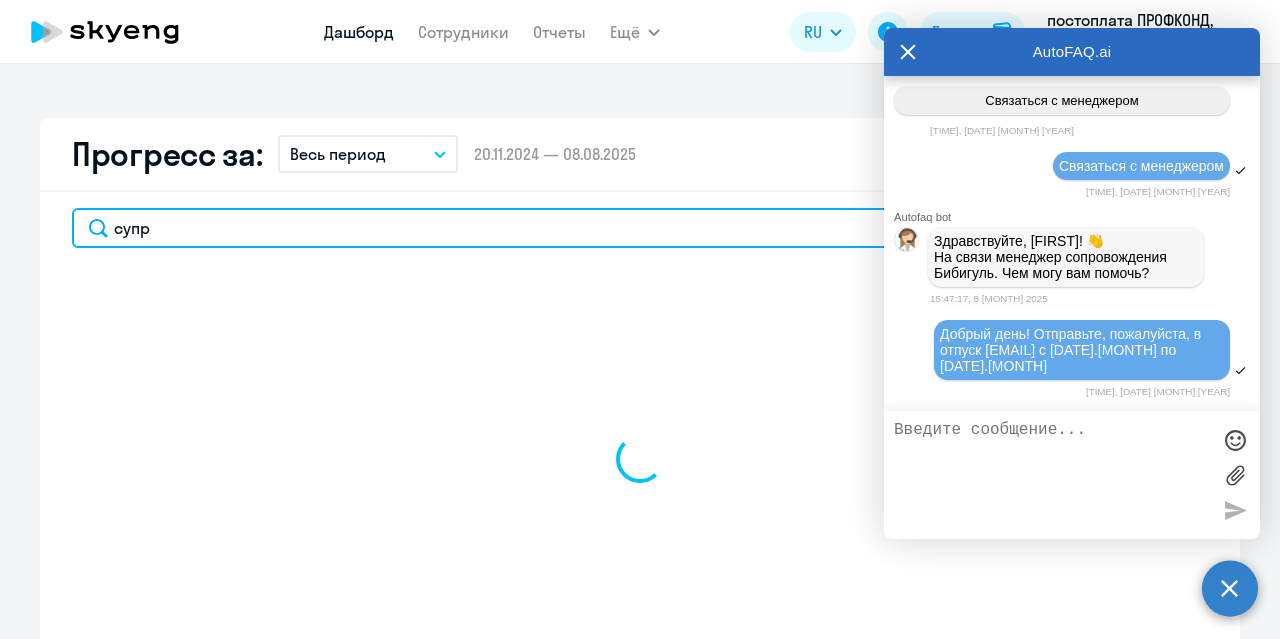 select on "30" 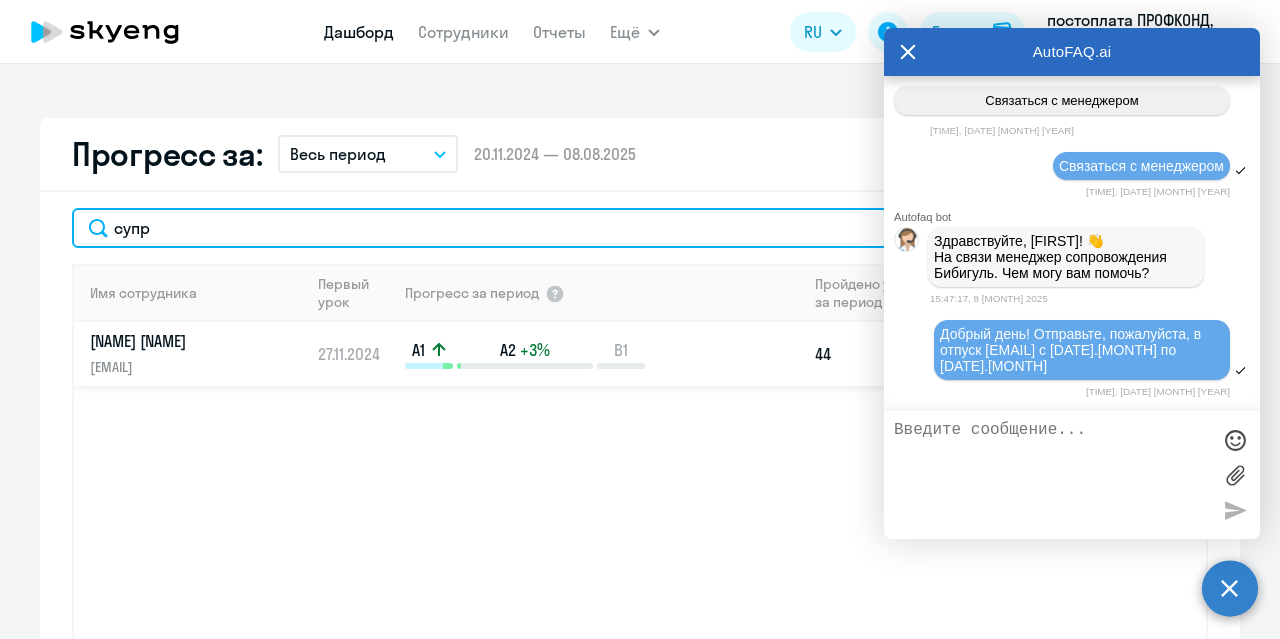 type on "супр" 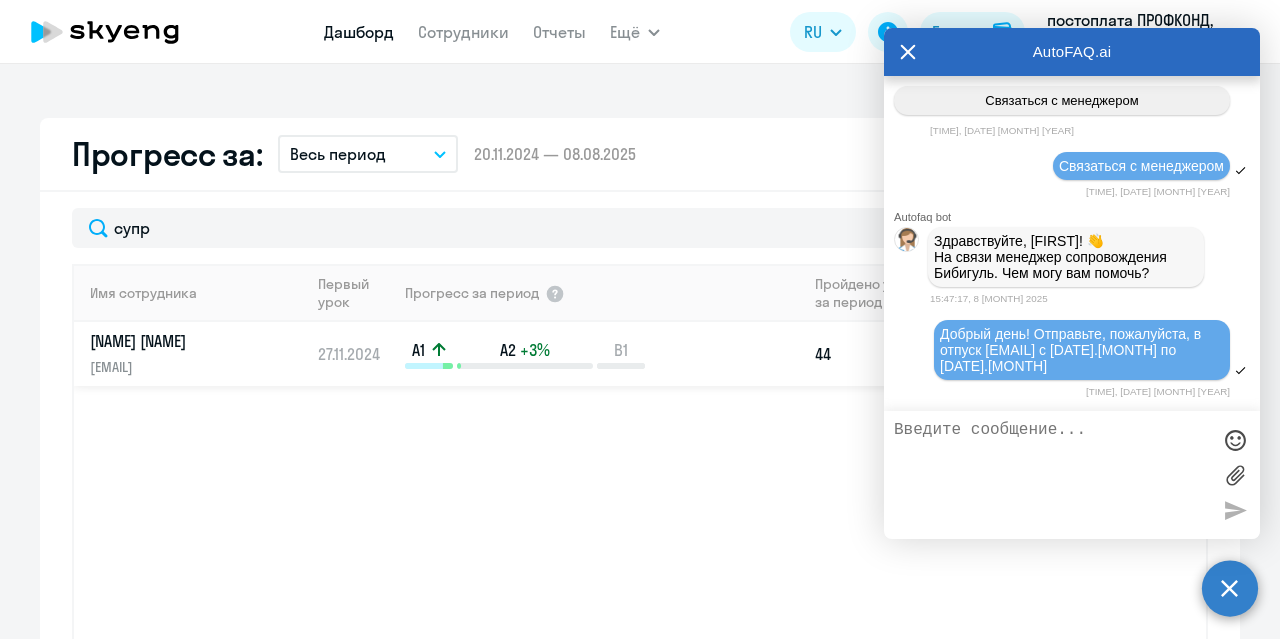 click on "[EMAIL]" 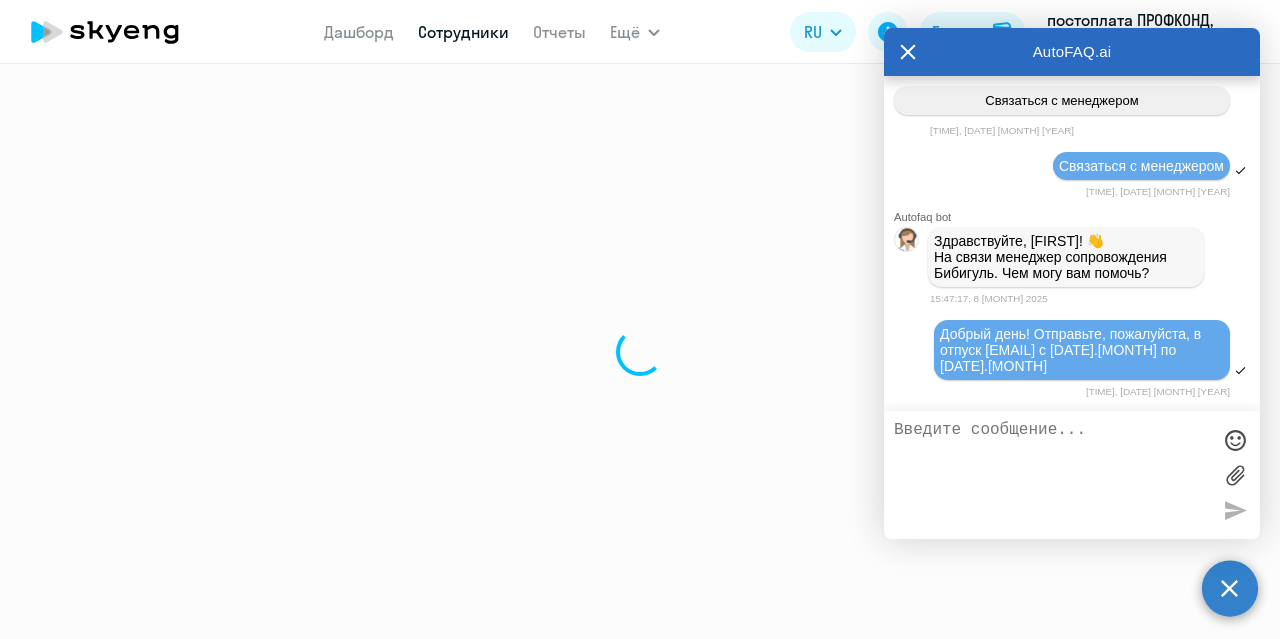 scroll, scrollTop: 0, scrollLeft: 0, axis: both 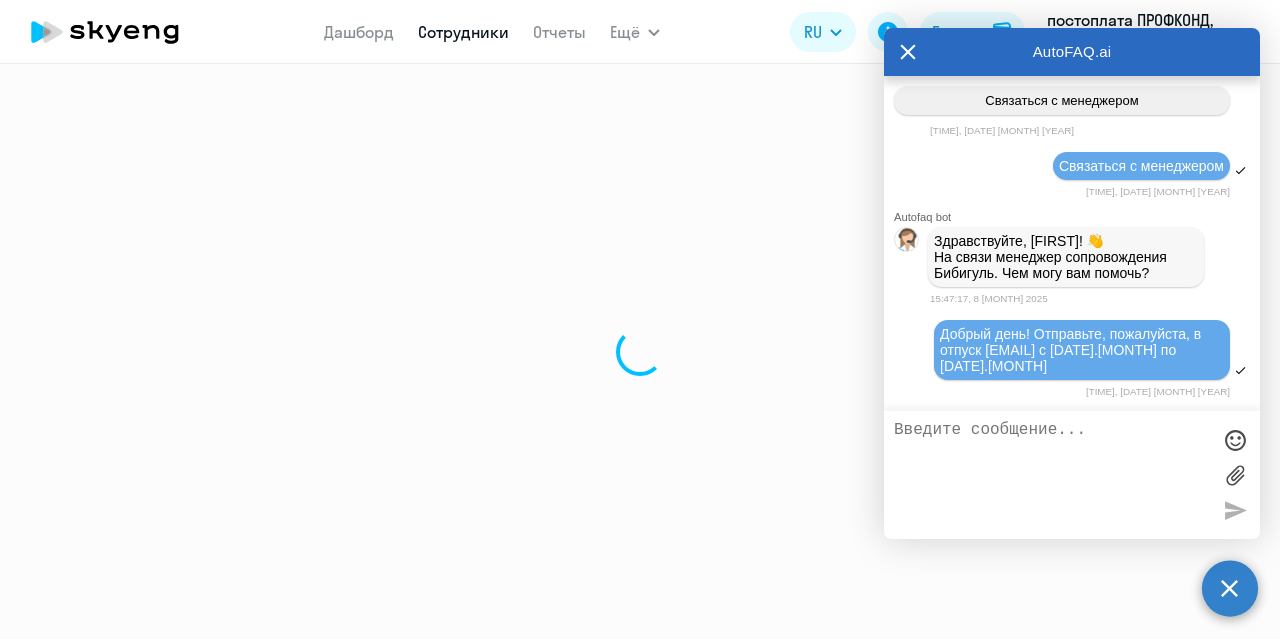 select on "english" 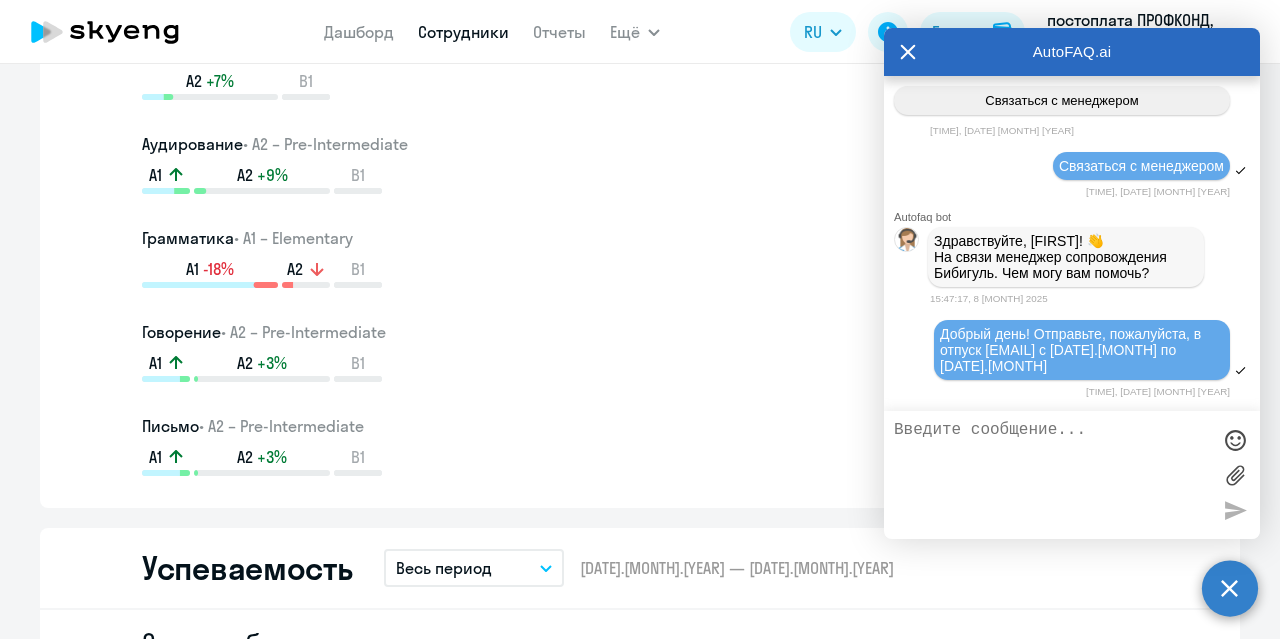 scroll, scrollTop: 1173, scrollLeft: 0, axis: vertical 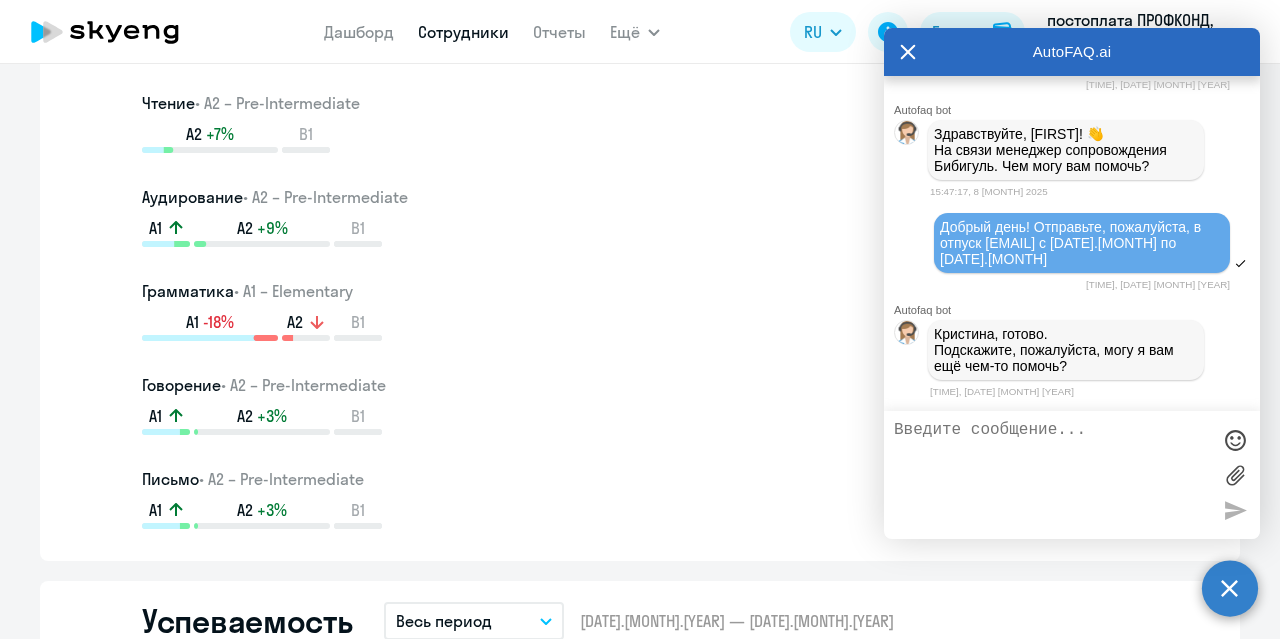 click at bounding box center (1052, 475) 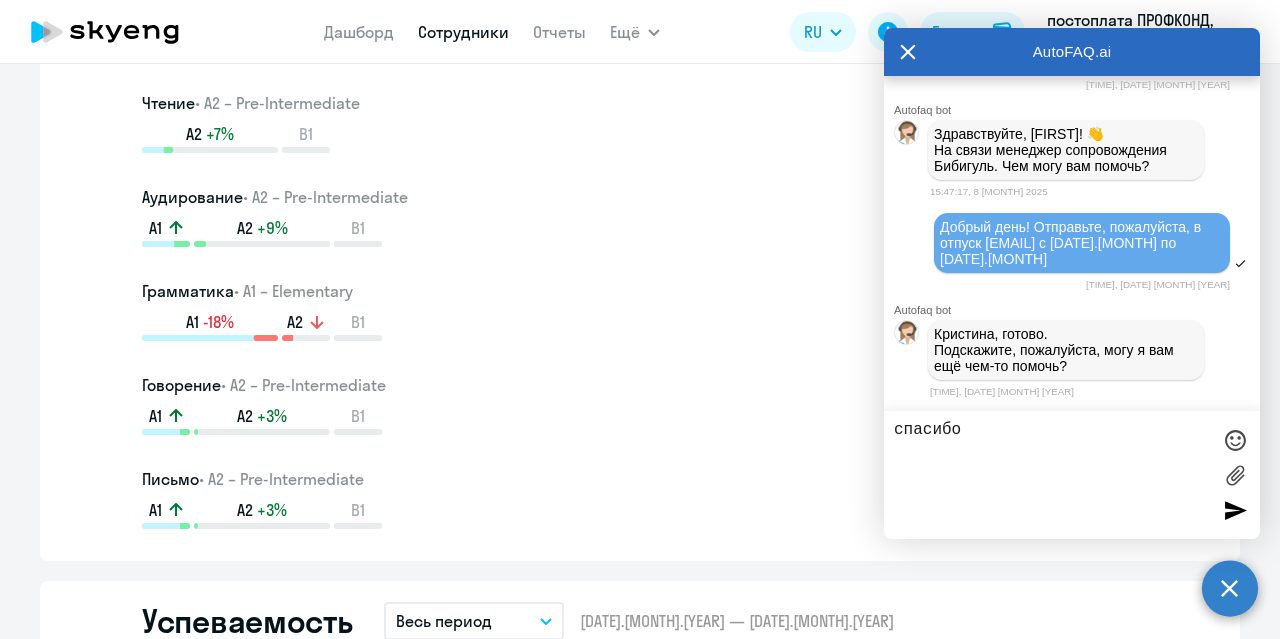 type on "спасибо" 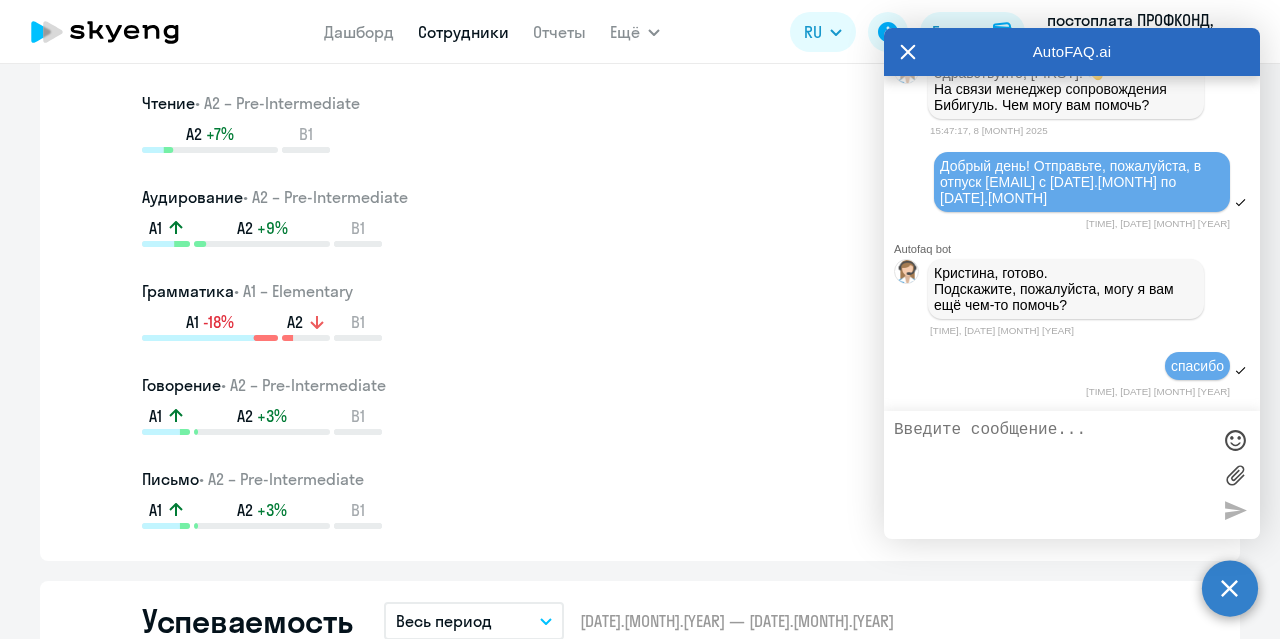 scroll, scrollTop: 54183, scrollLeft: 0, axis: vertical 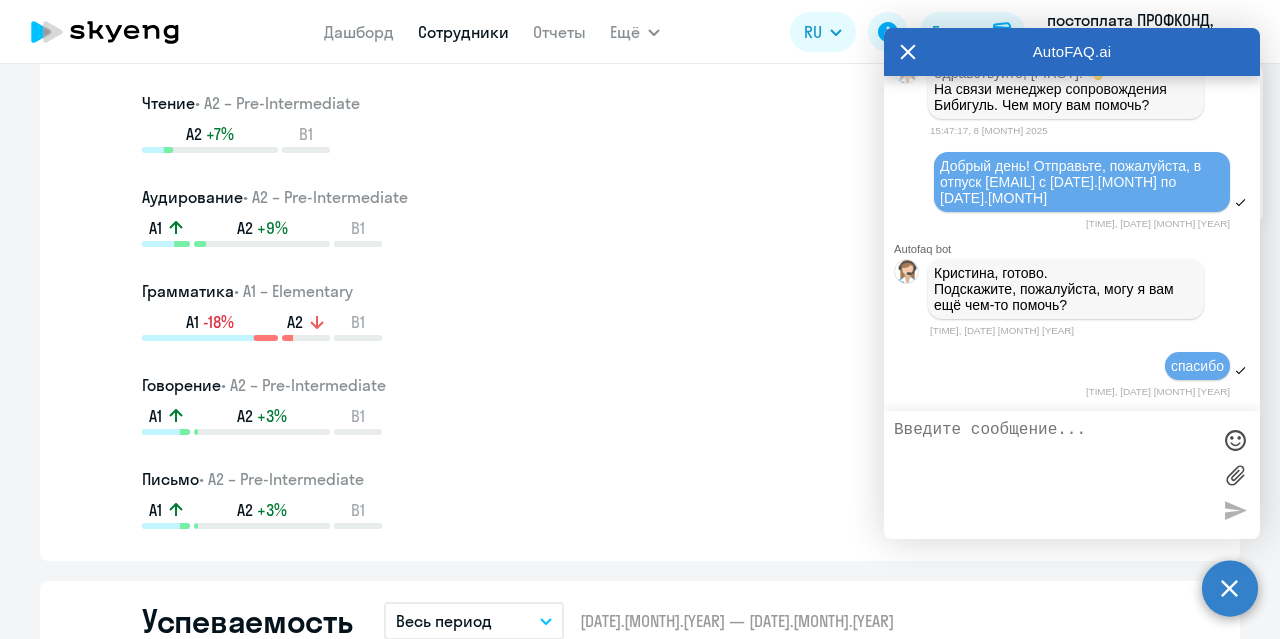 click 